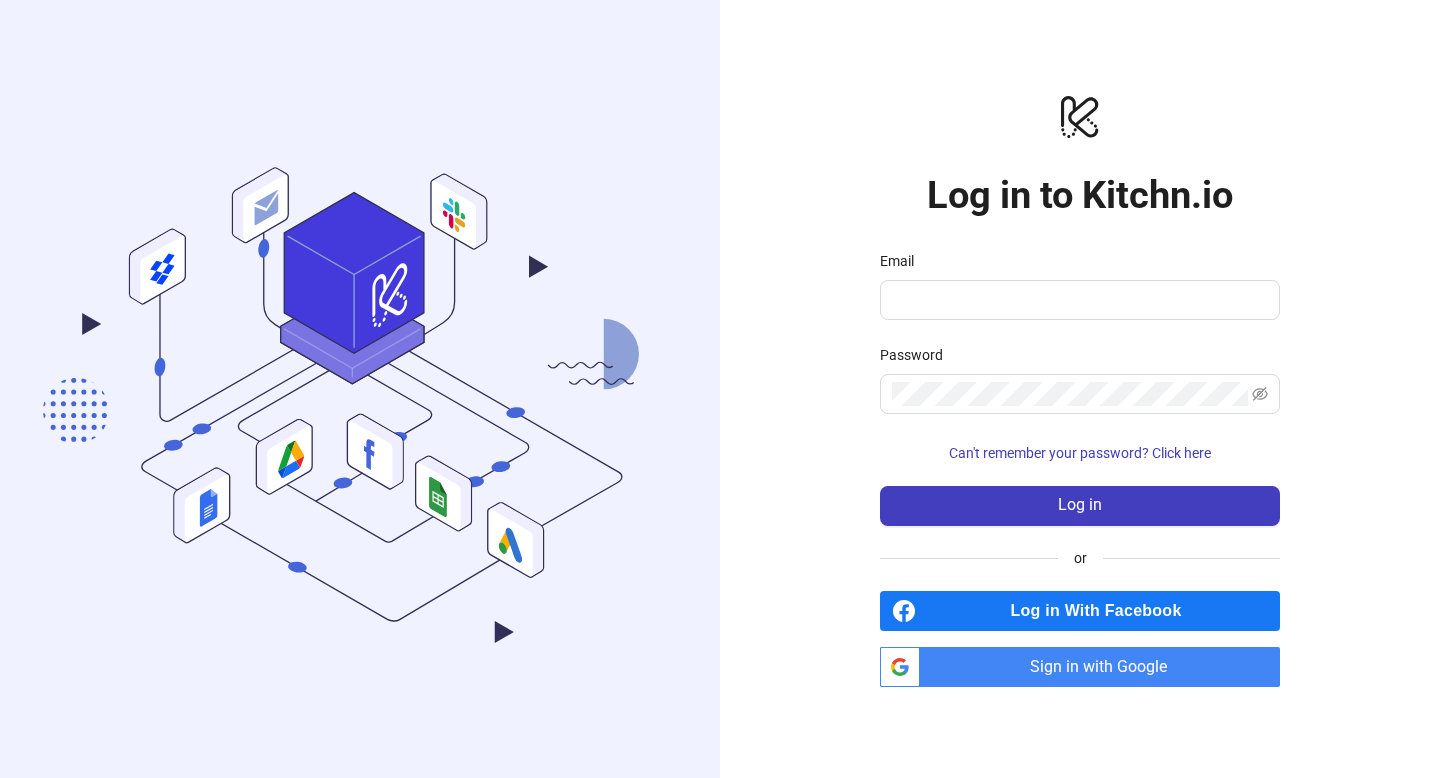 scroll, scrollTop: 0, scrollLeft: 0, axis: both 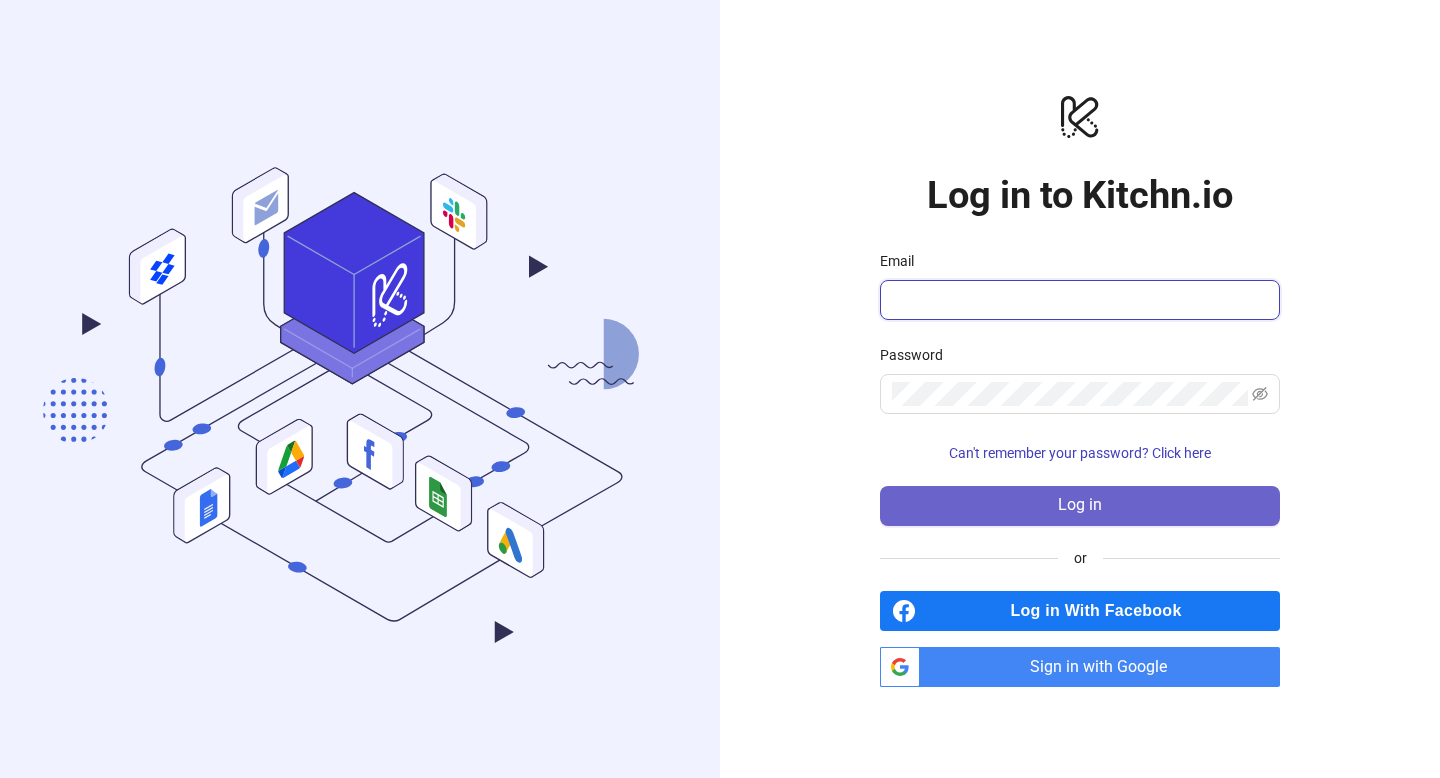 type on "**********" 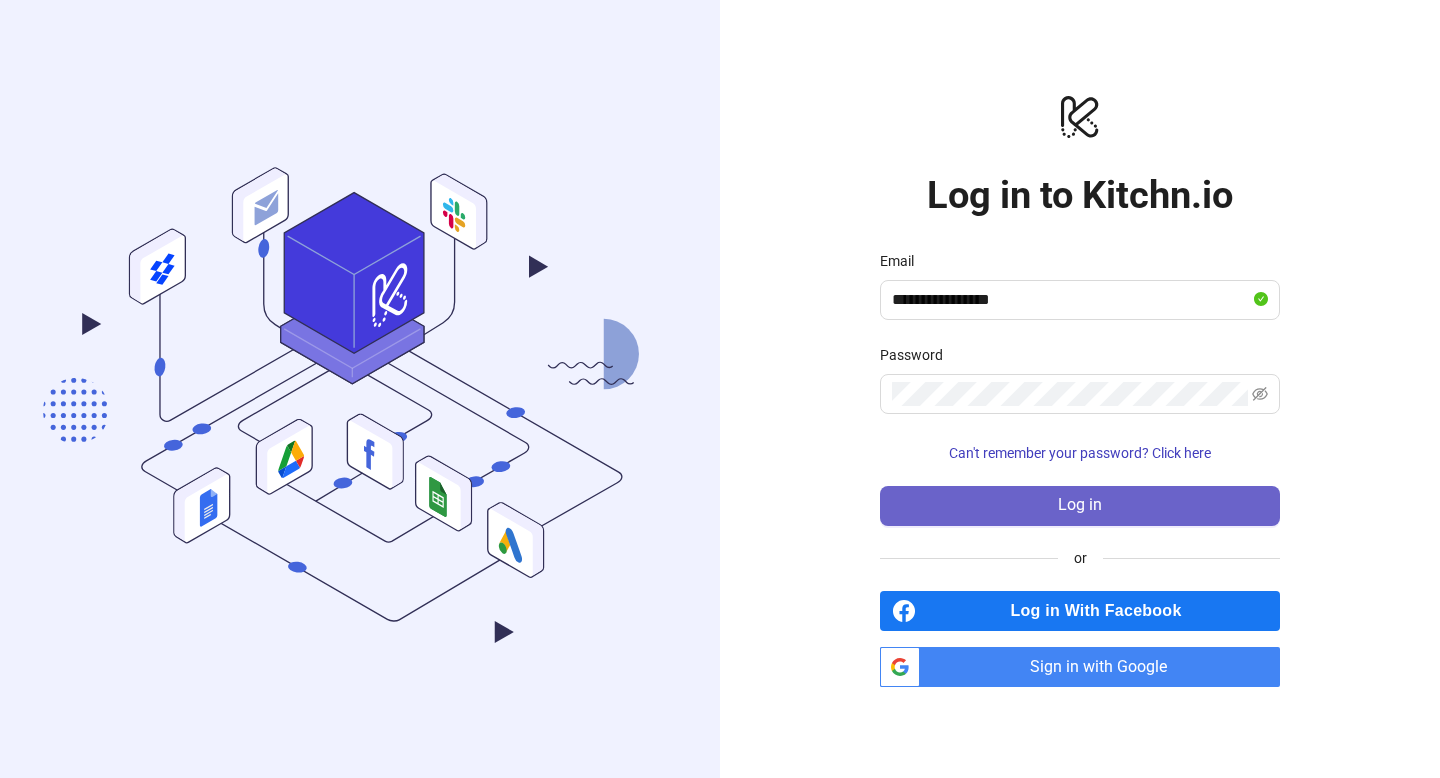 click on "Log in" at bounding box center [1080, 505] 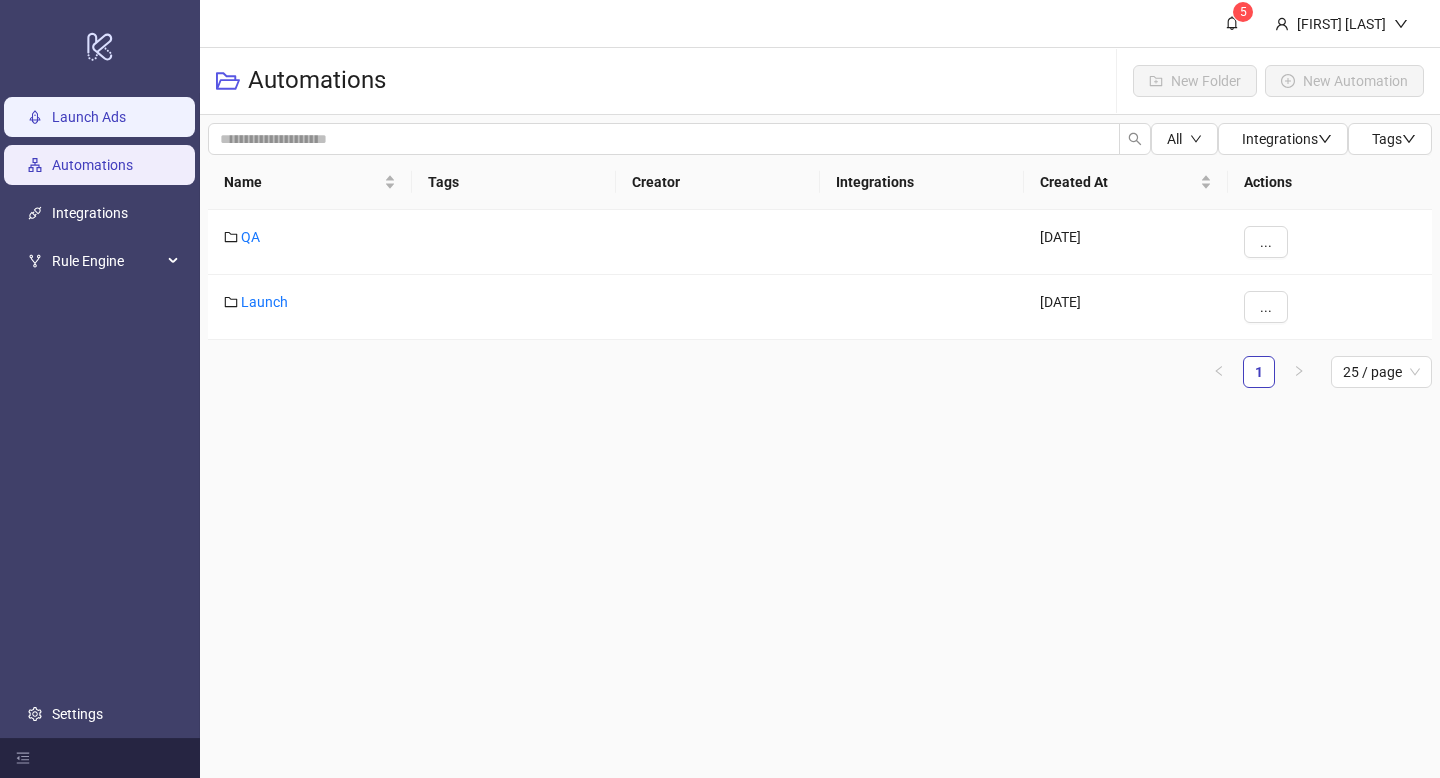 click on "Launch Ads" at bounding box center (89, 117) 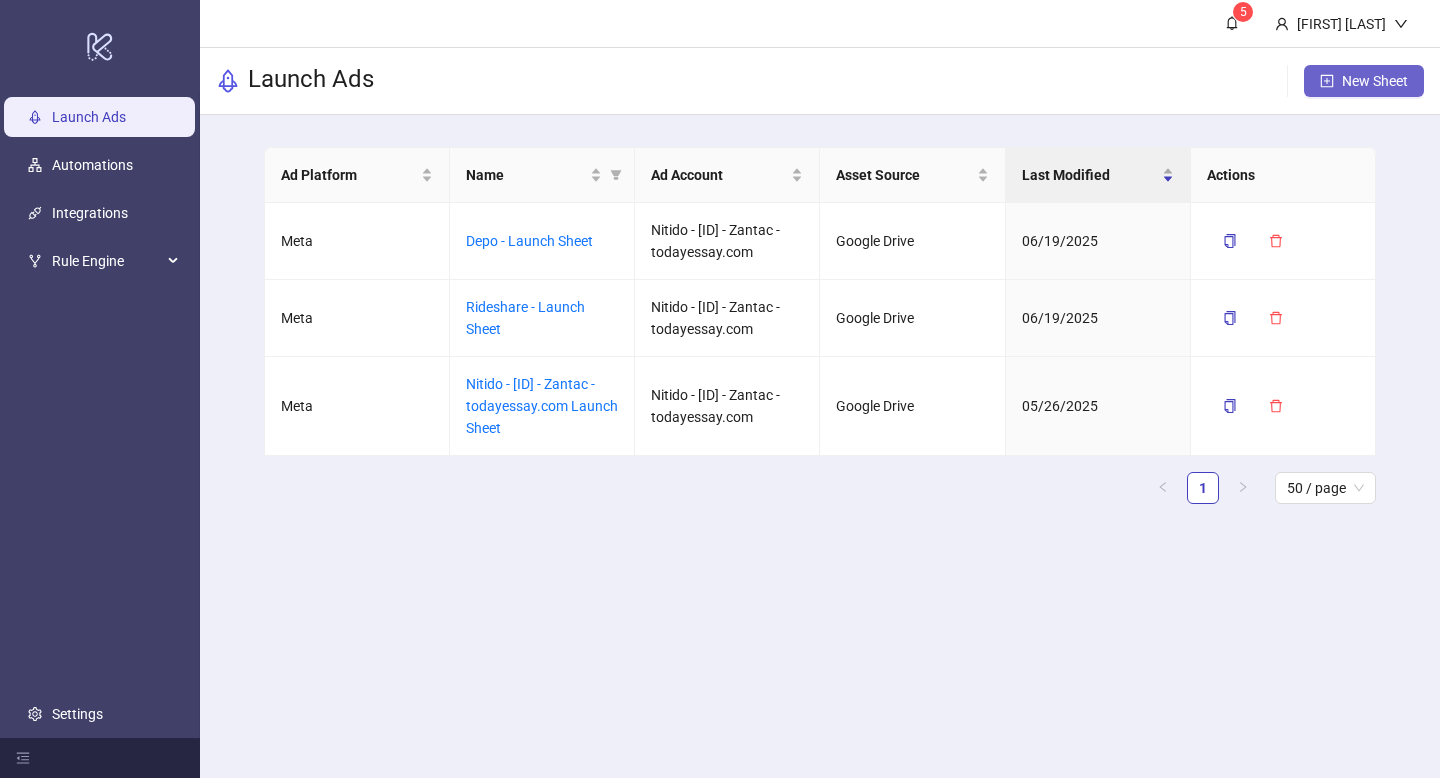click on "New Sheet" at bounding box center (1364, 81) 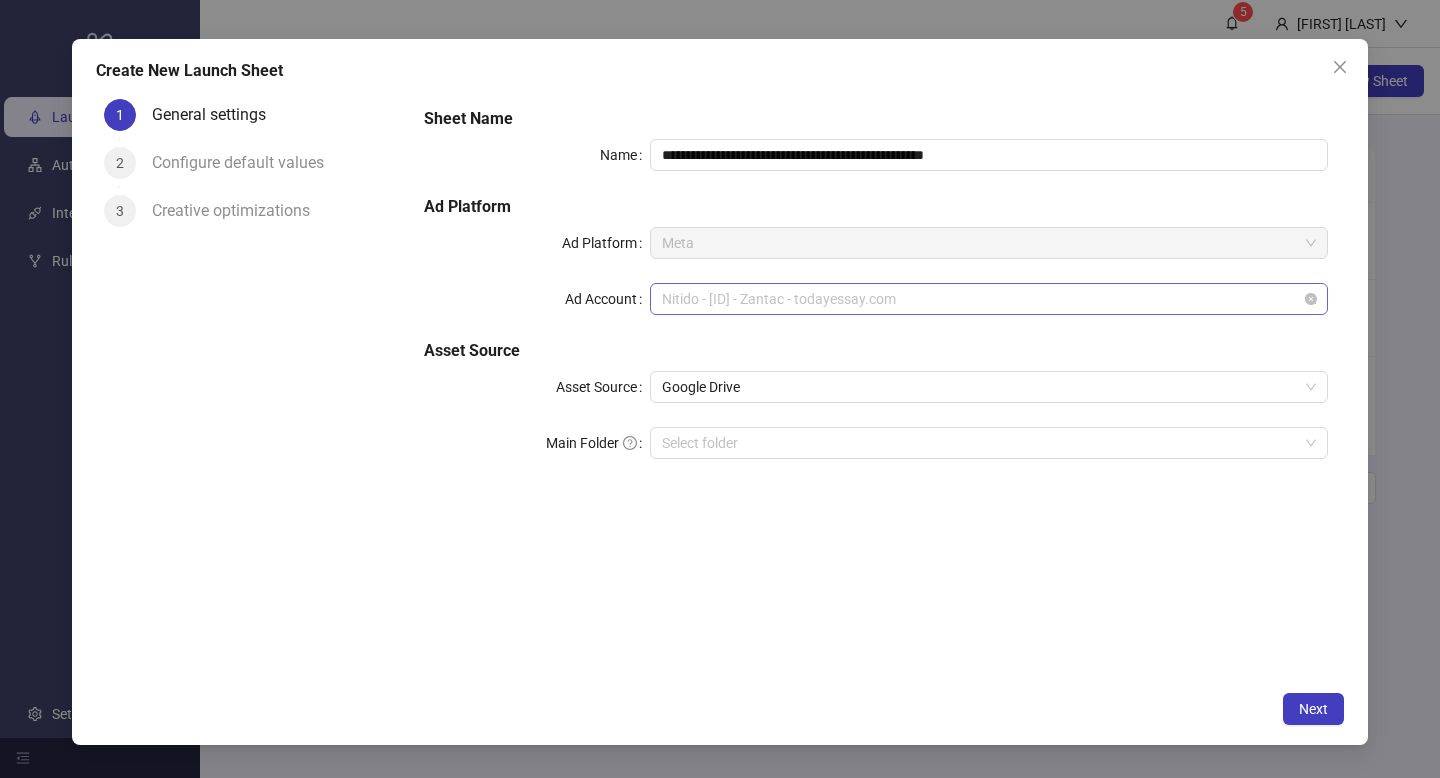 click on "Nitido - [ID] - Zantac - todayessay.com" at bounding box center (989, 299) 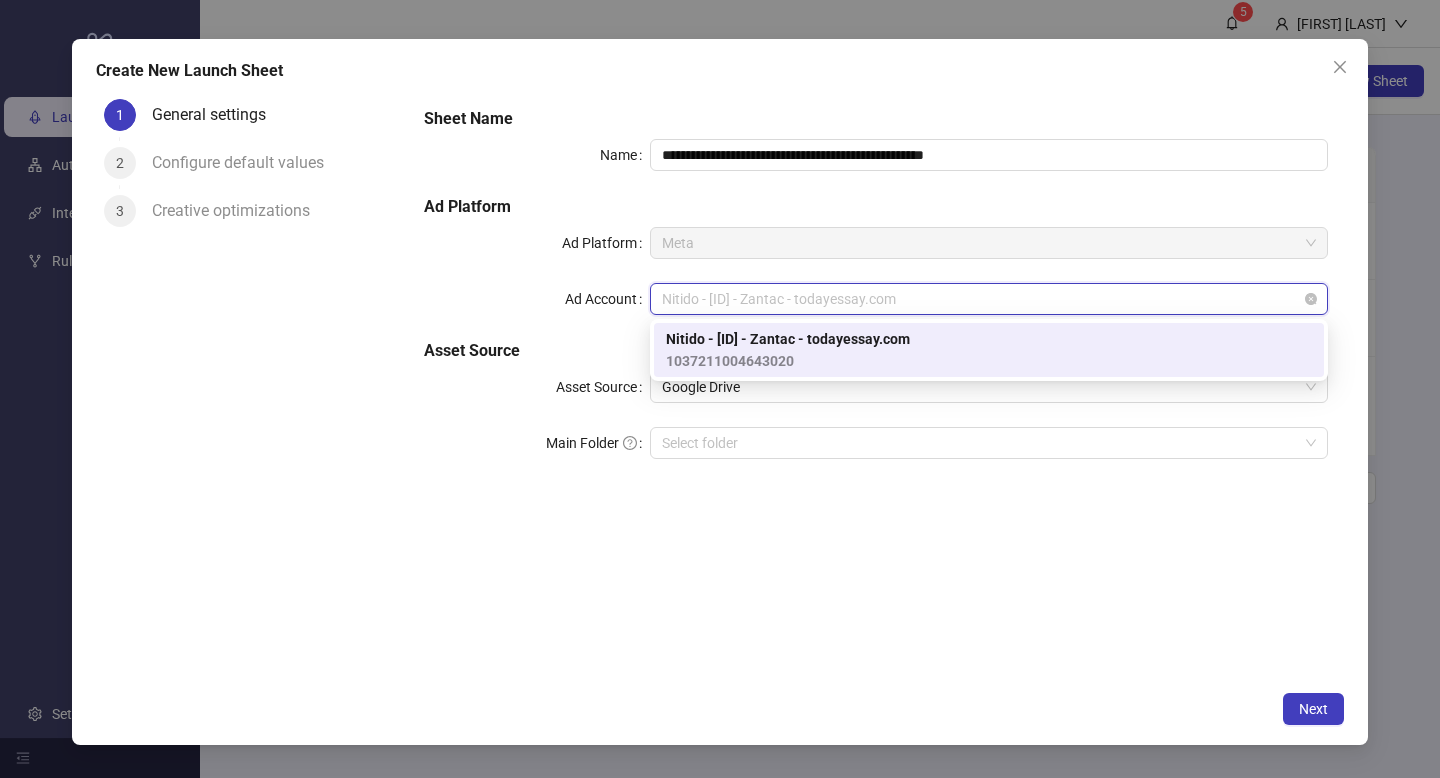click on "Nitido - [ID] - Zantac - todayessay.com" at bounding box center [989, 299] 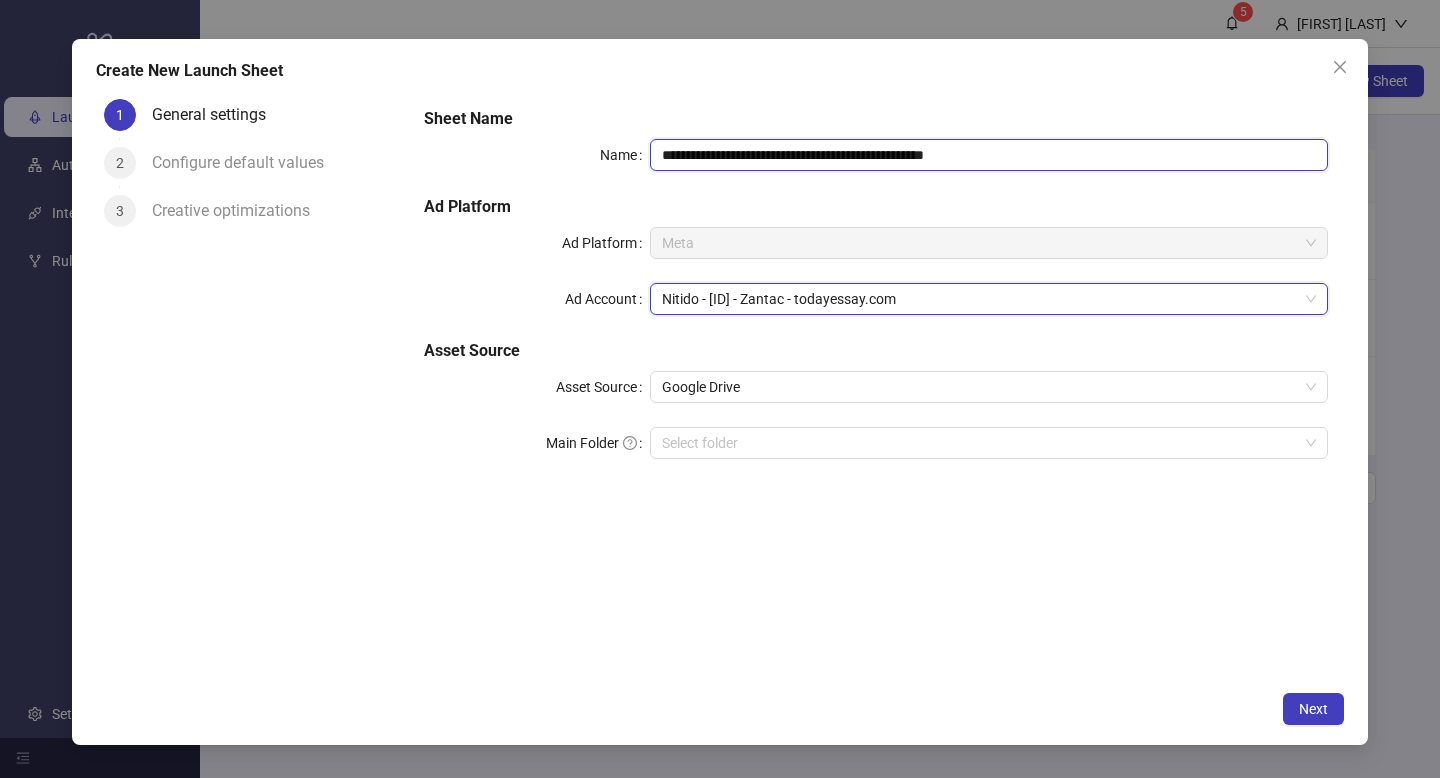 click on "**********" at bounding box center (989, 155) 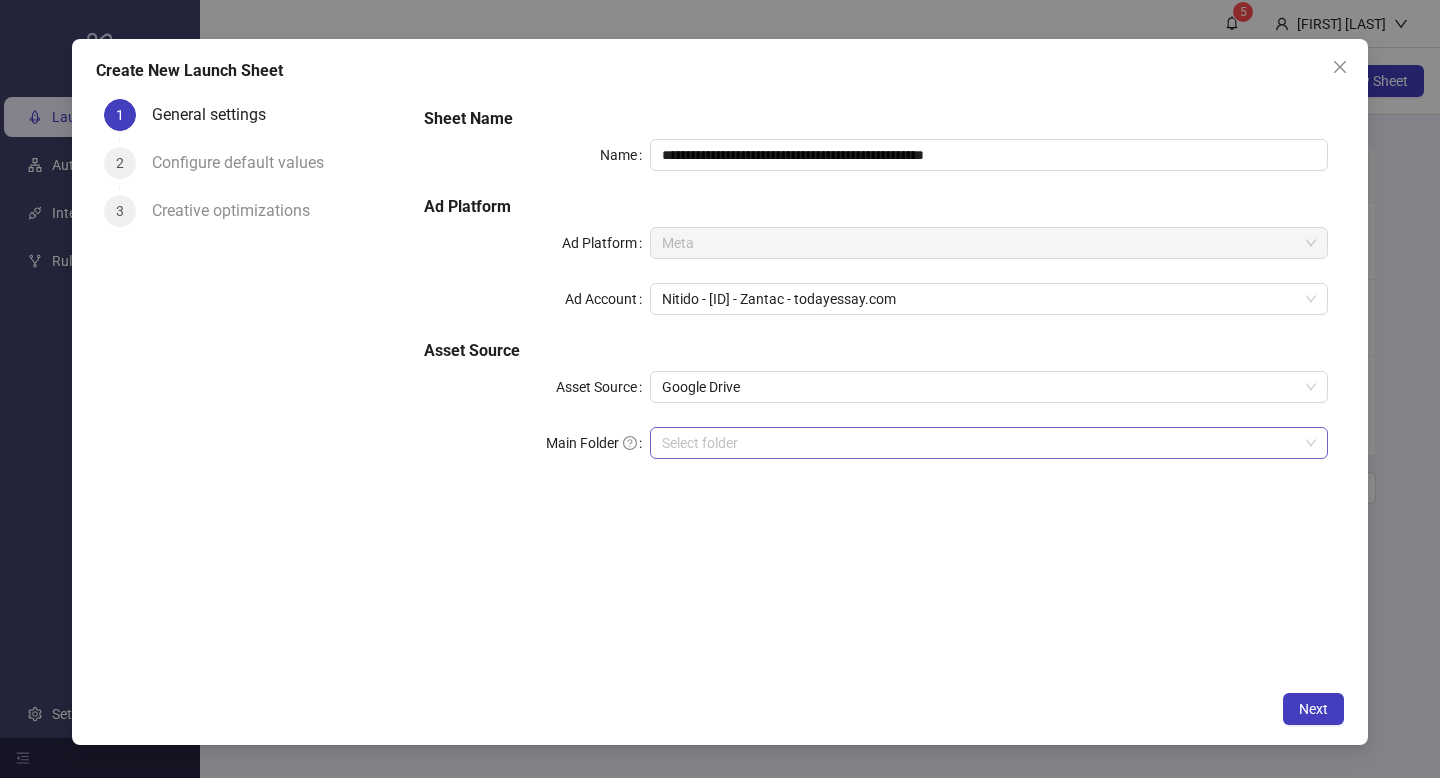 click on "Main Folder" at bounding box center [980, 443] 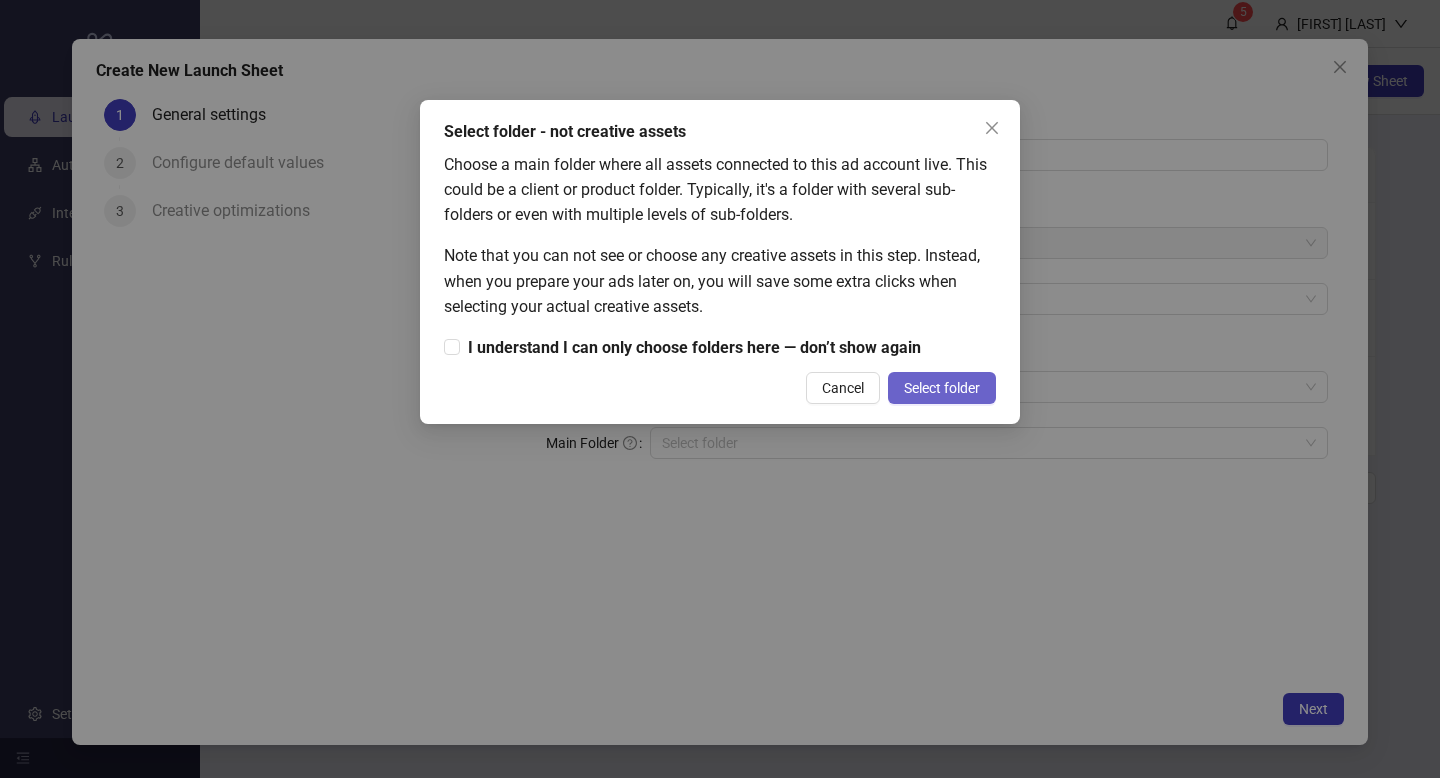 click on "Select folder" at bounding box center [942, 388] 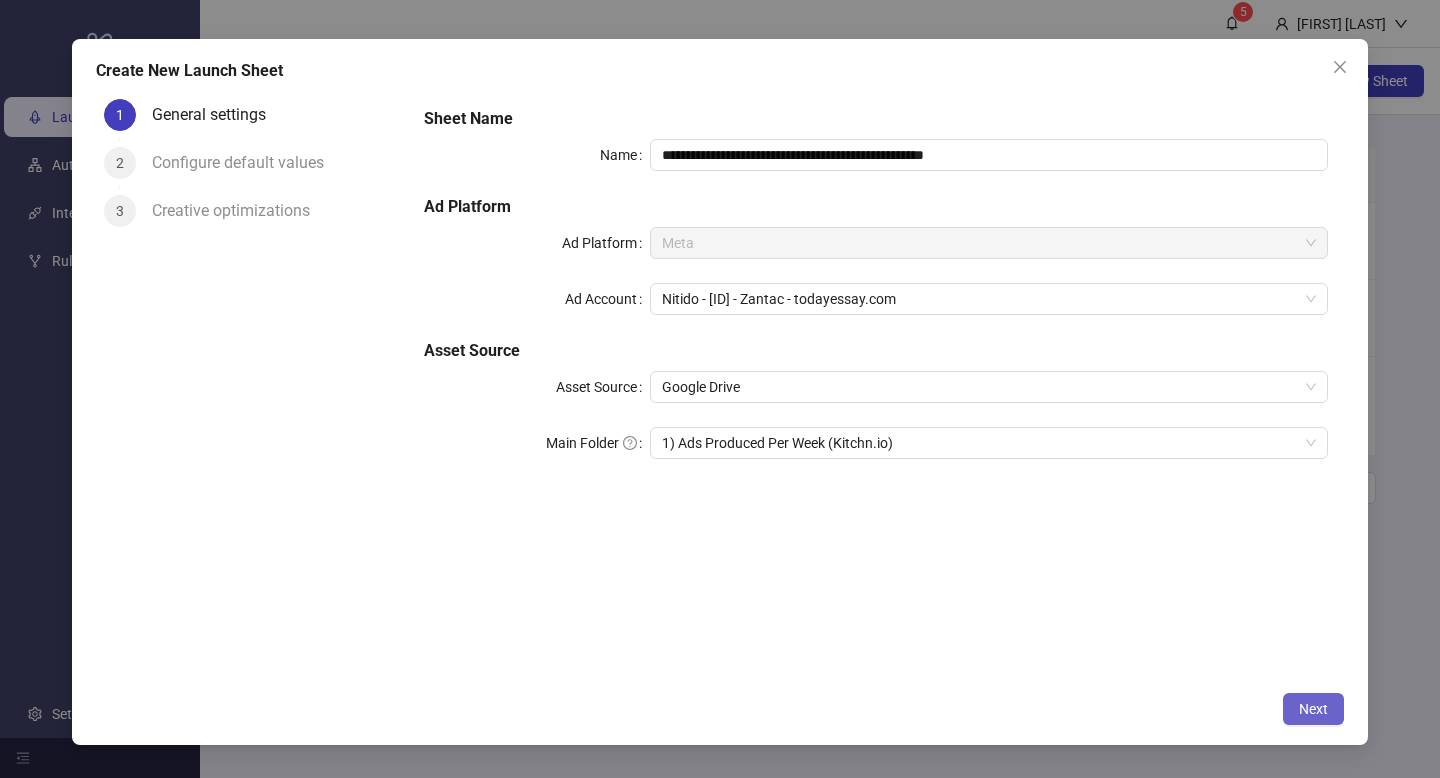 click on "Next" at bounding box center (1313, 709) 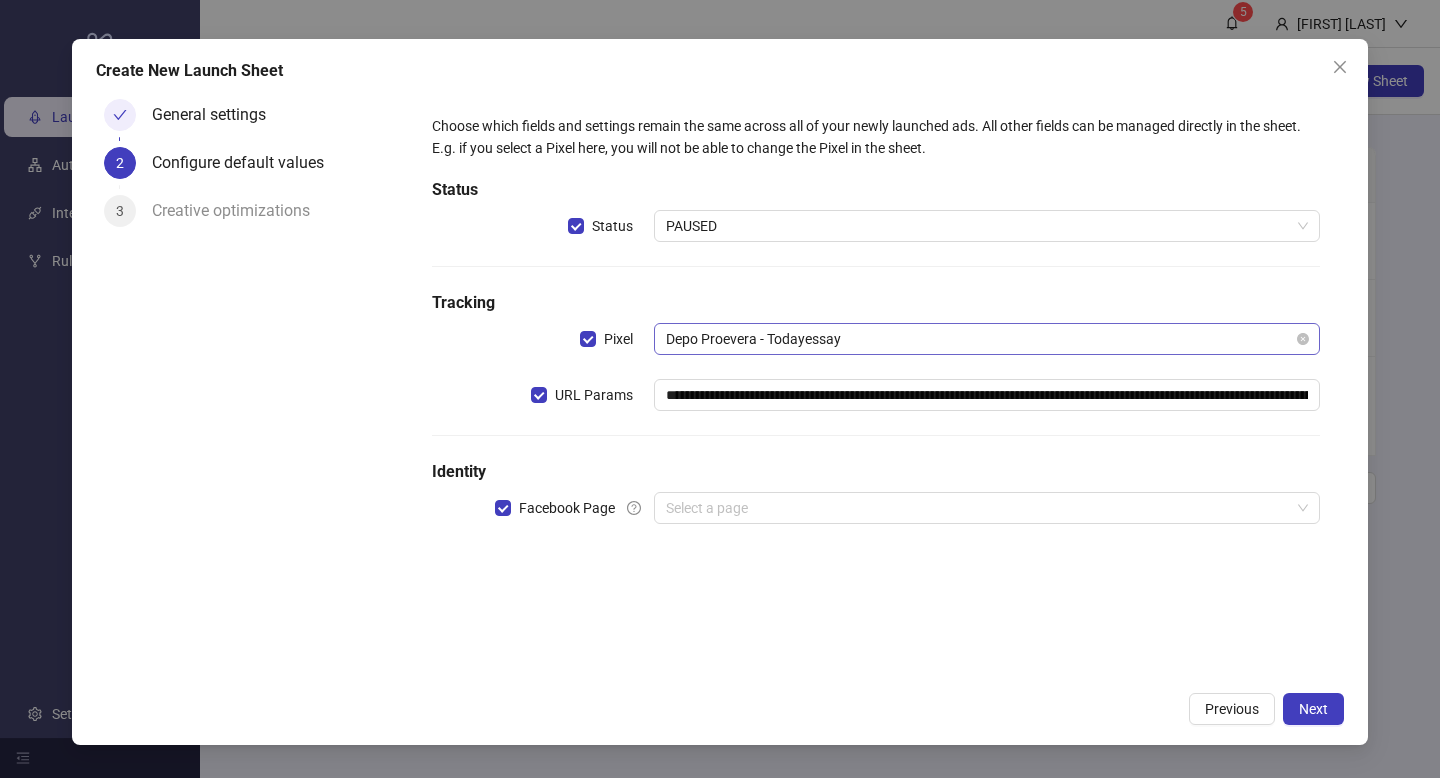click on "Depo Proevera - Todayessay" at bounding box center [987, 339] 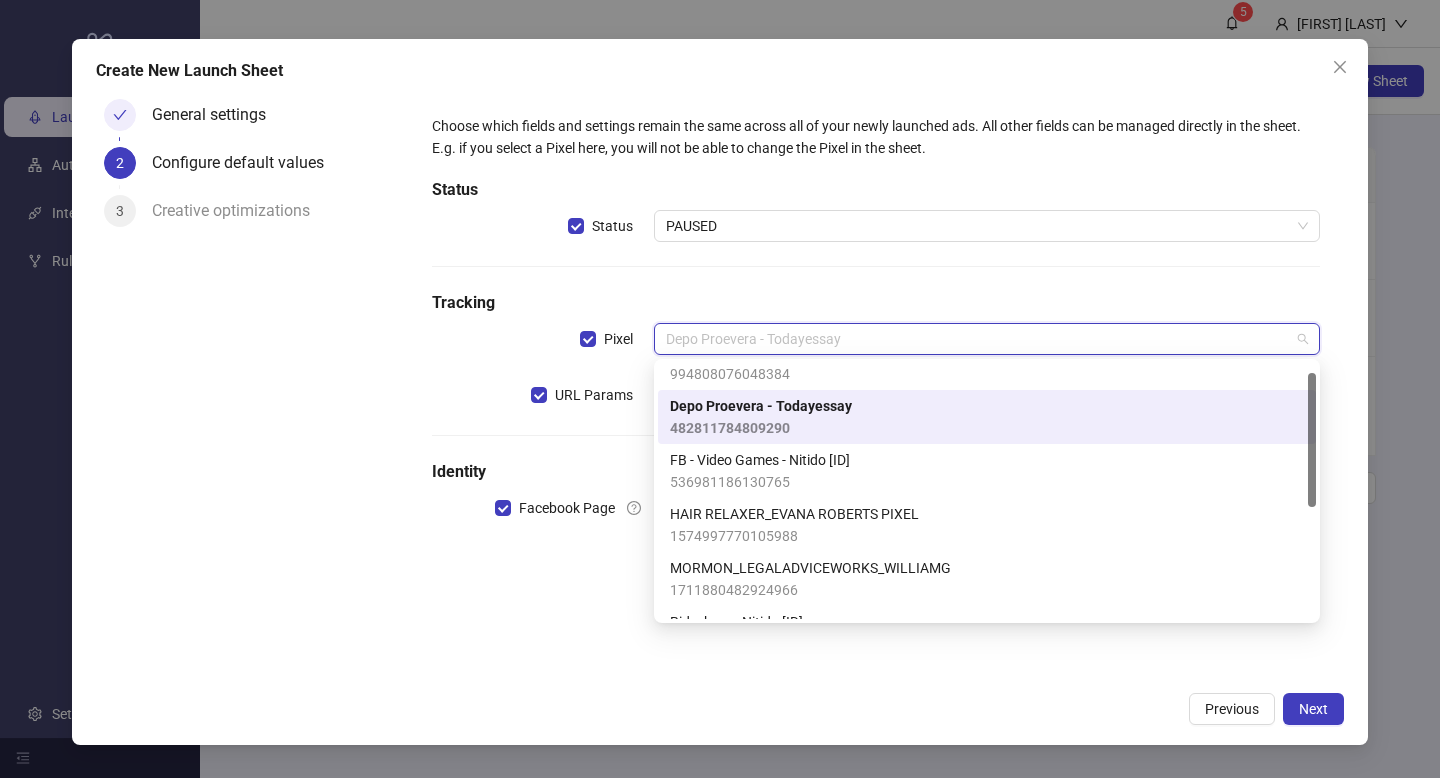 scroll, scrollTop: 0, scrollLeft: 0, axis: both 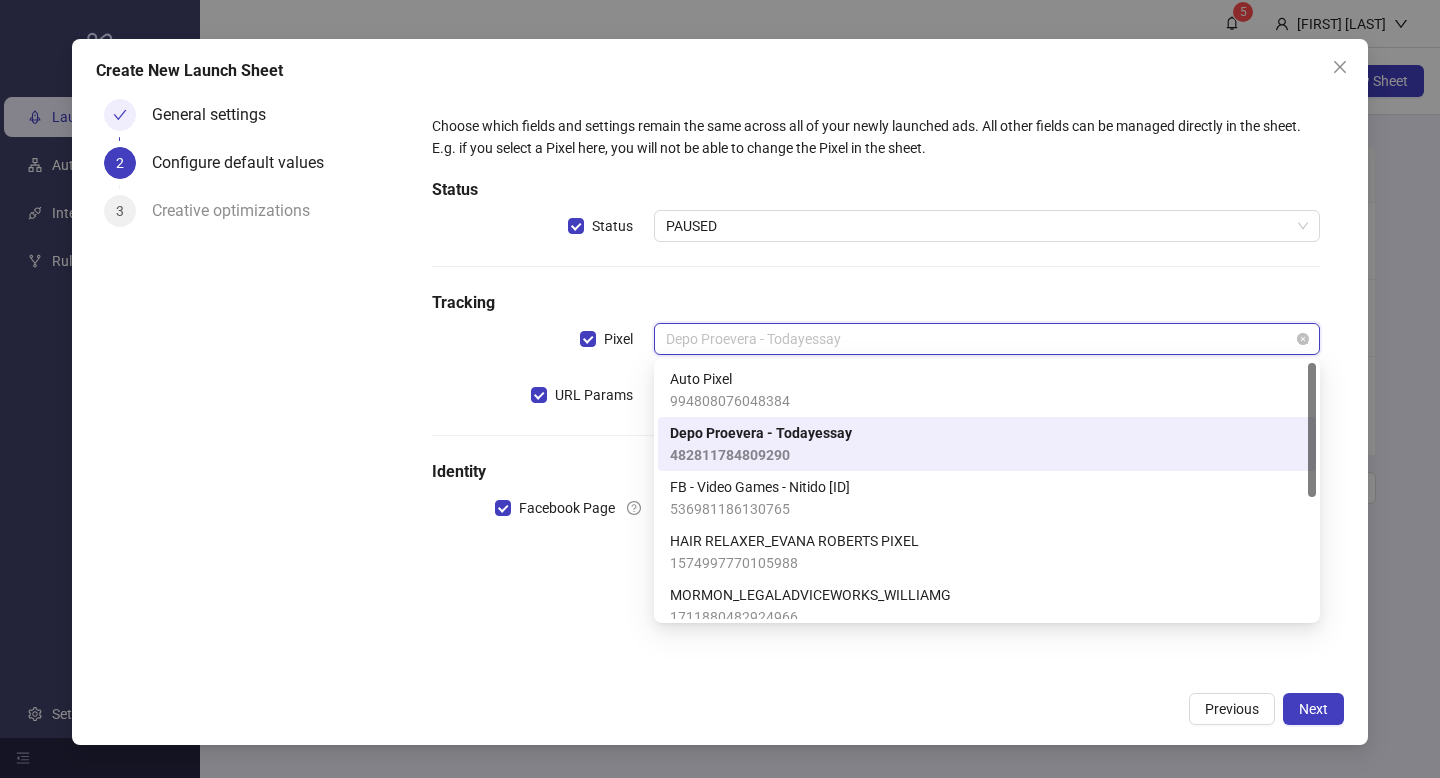 click on "Depo Proevera - Todayessay" at bounding box center (987, 339) 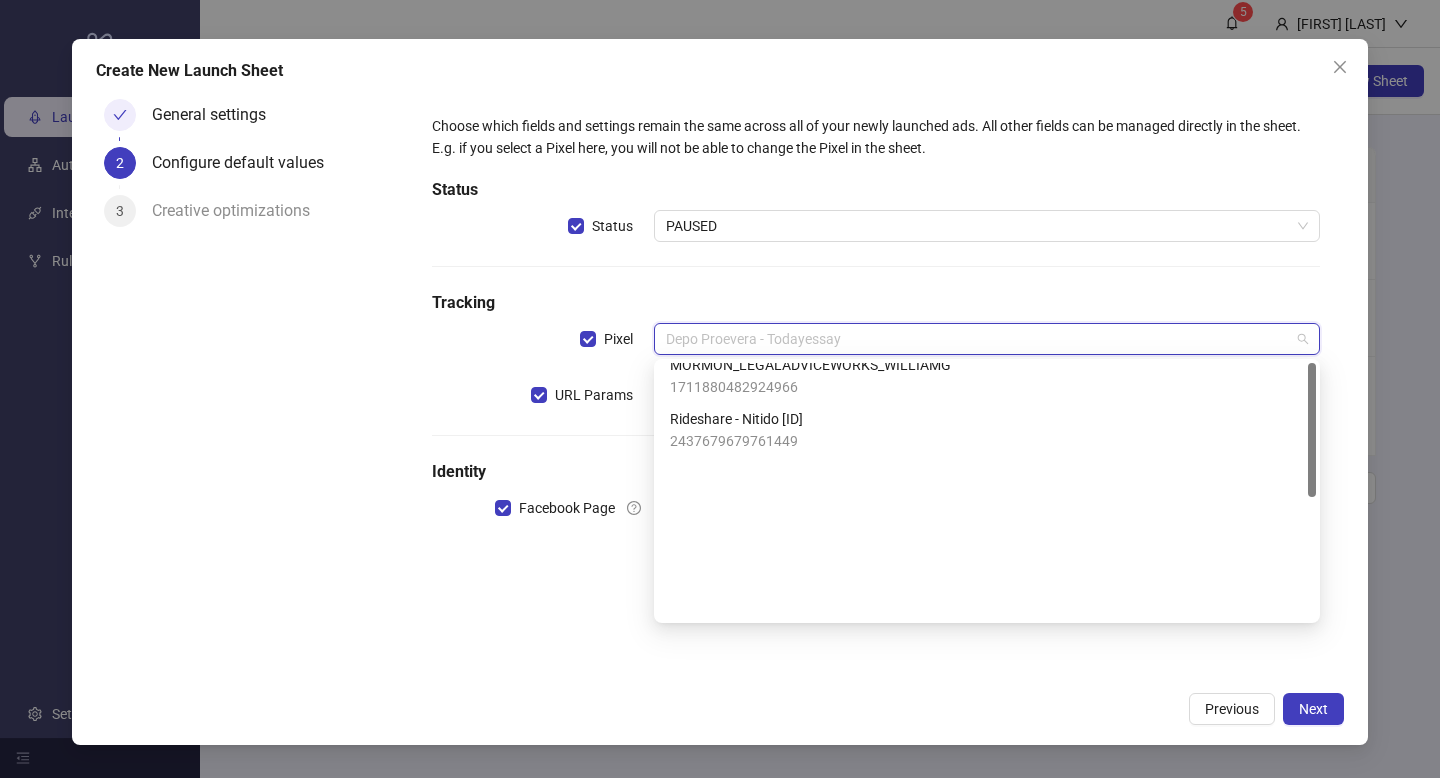 scroll, scrollTop: 0, scrollLeft: 0, axis: both 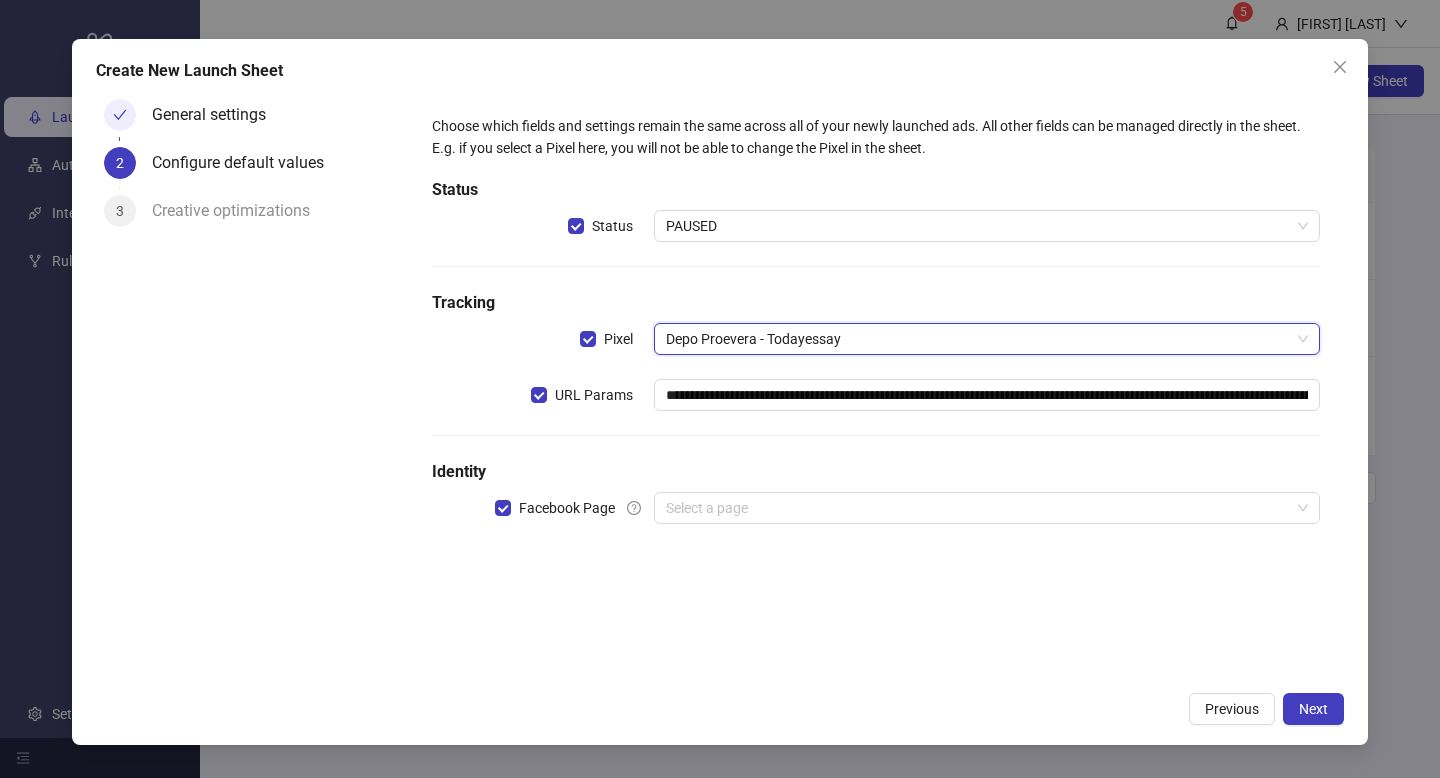 click on "Tracking" at bounding box center [876, 303] 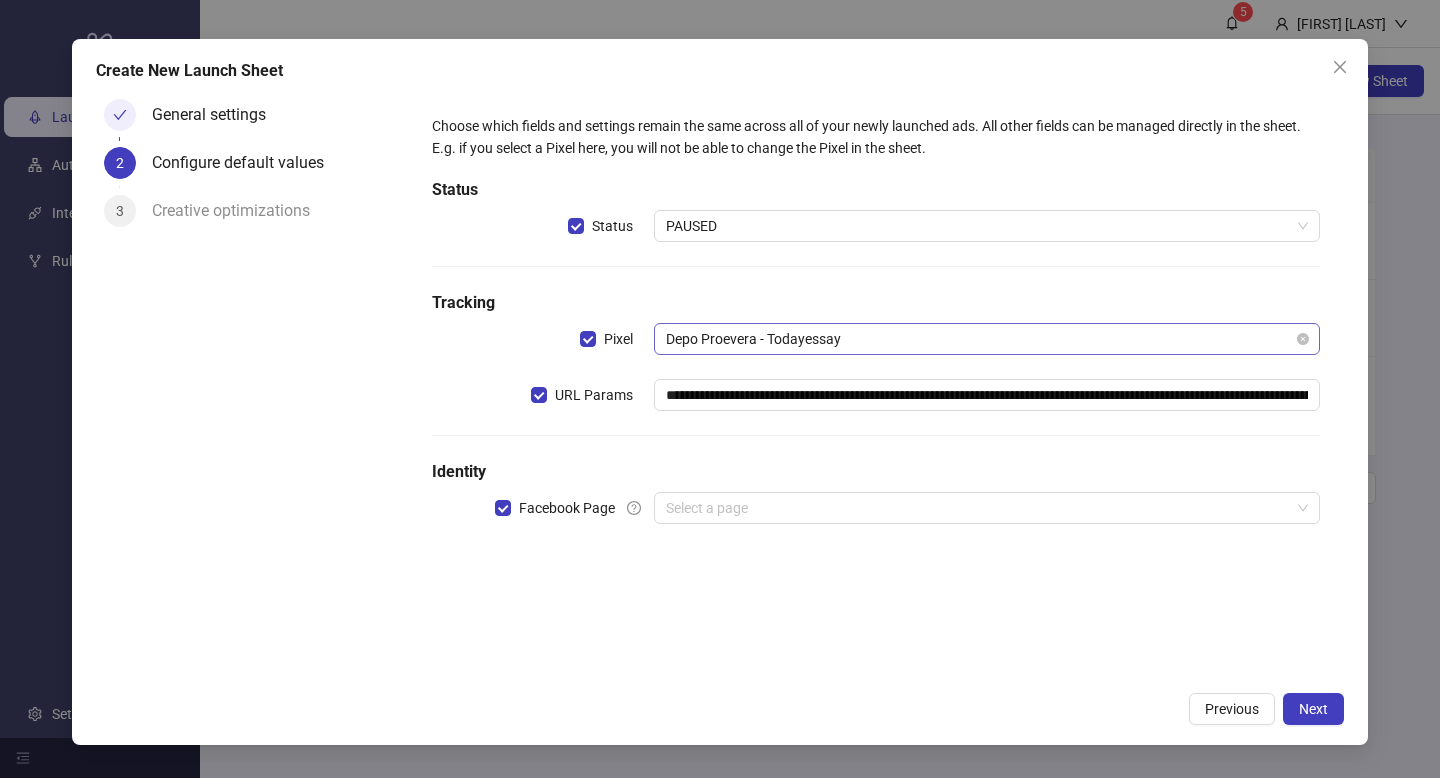 click on "Depo Proevera - Todayessay" at bounding box center (987, 339) 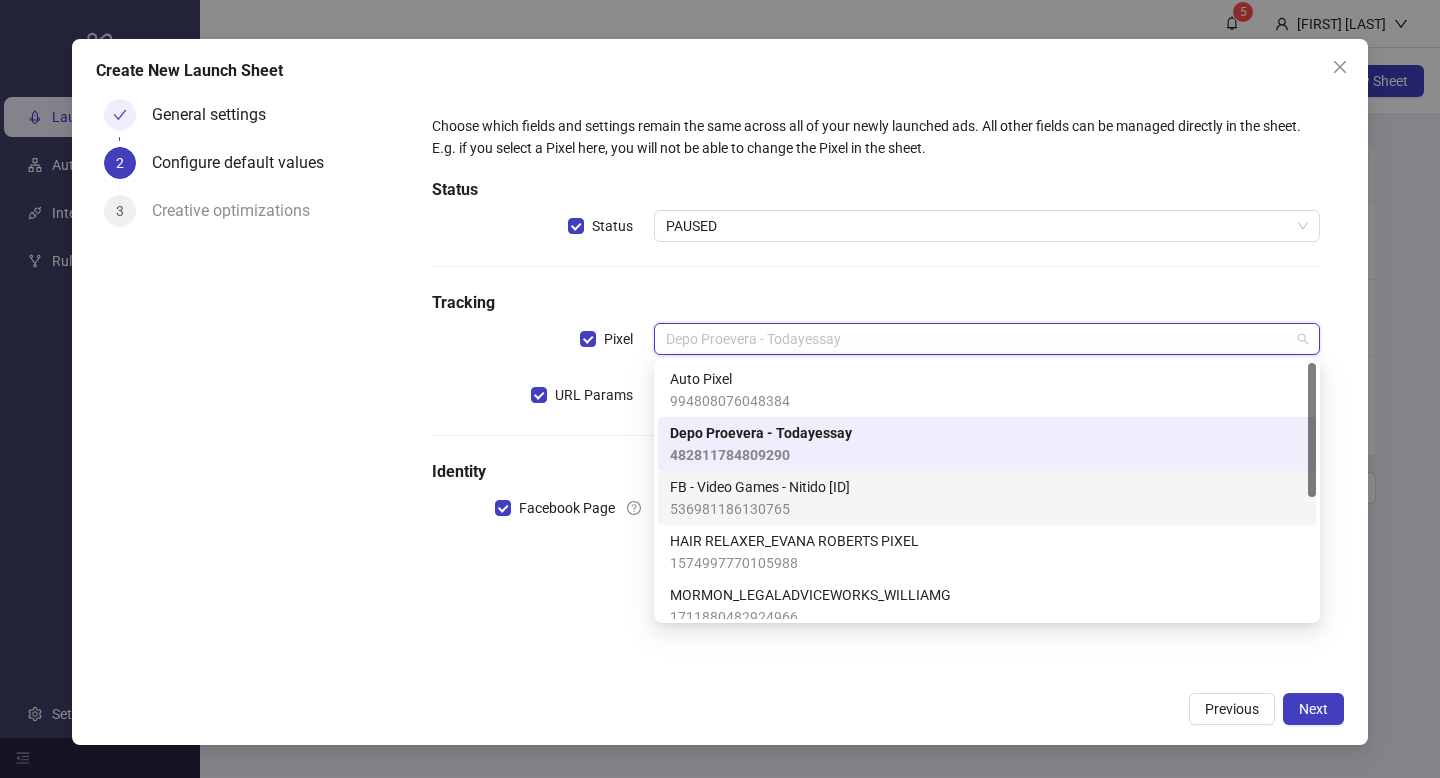 click on "FB - Video Games - Nitido [ID]" at bounding box center [760, 487] 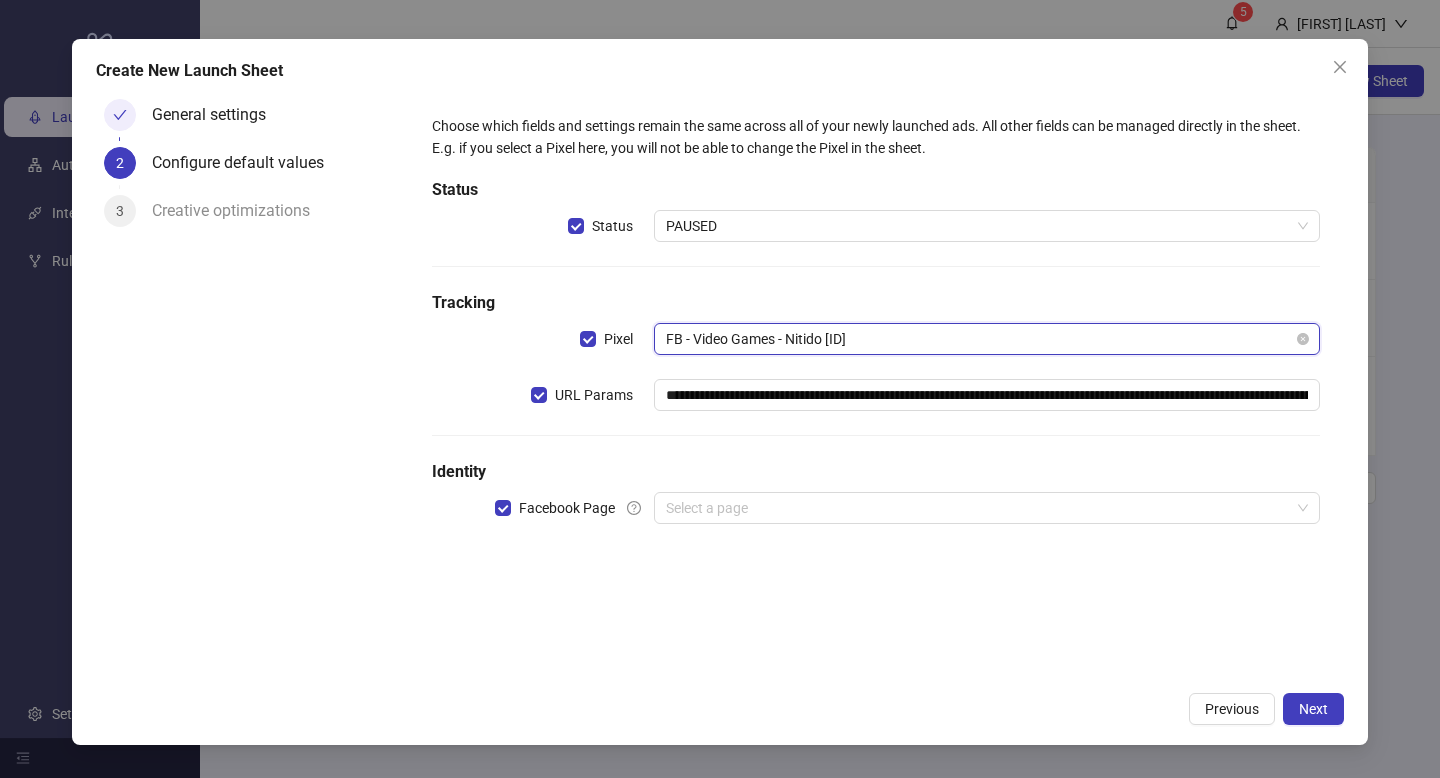 click on "**********" at bounding box center (876, 331) 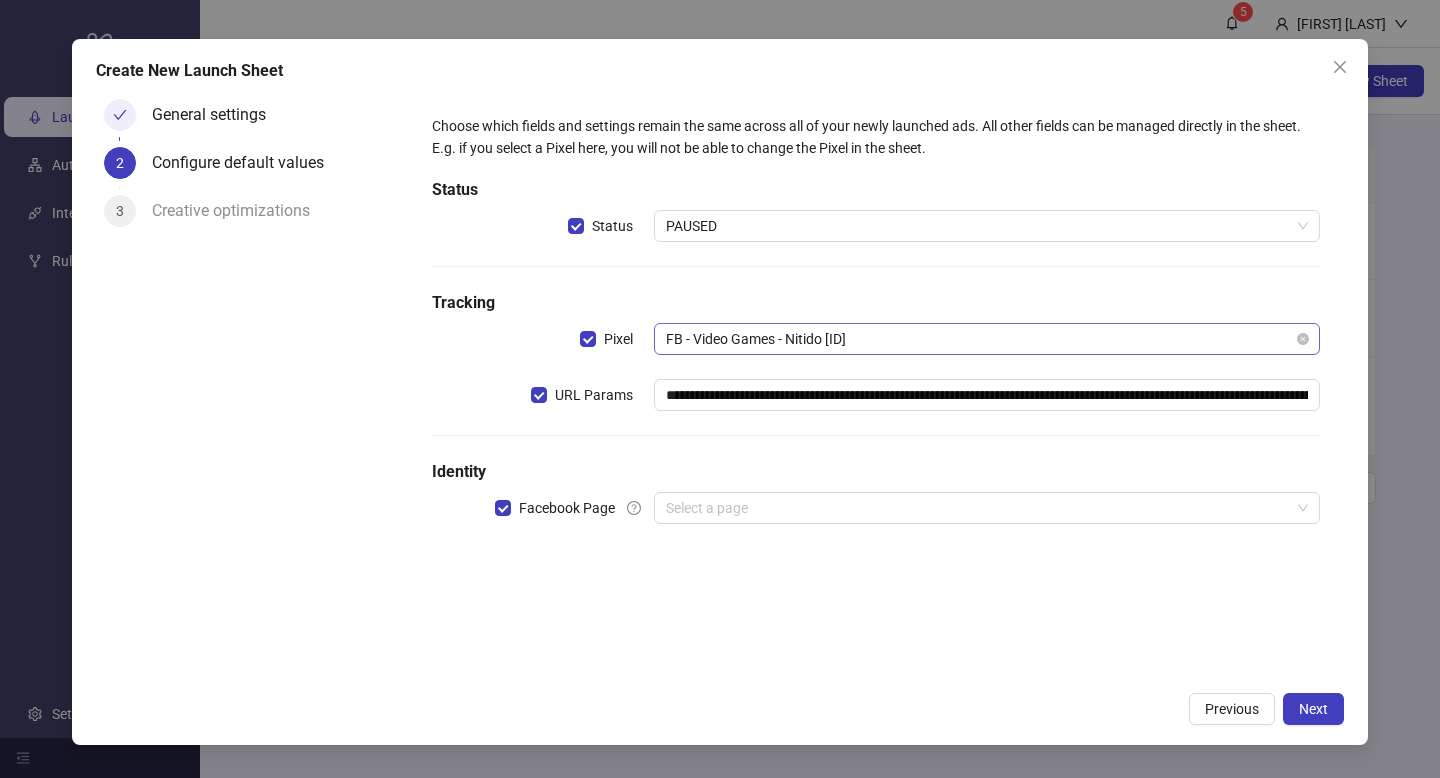 click on "FB - Video Games - Nitido [ID]" at bounding box center (987, 339) 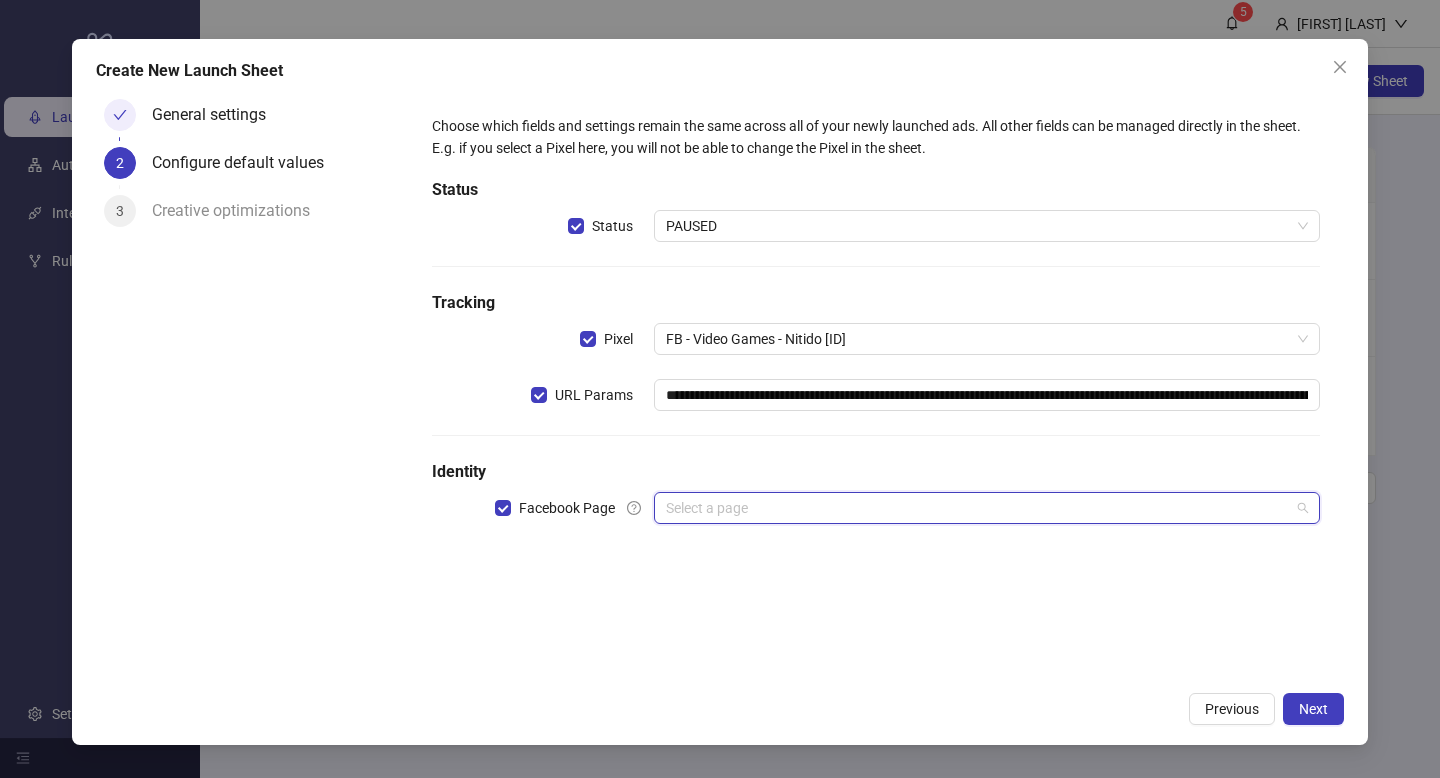 click at bounding box center [978, 508] 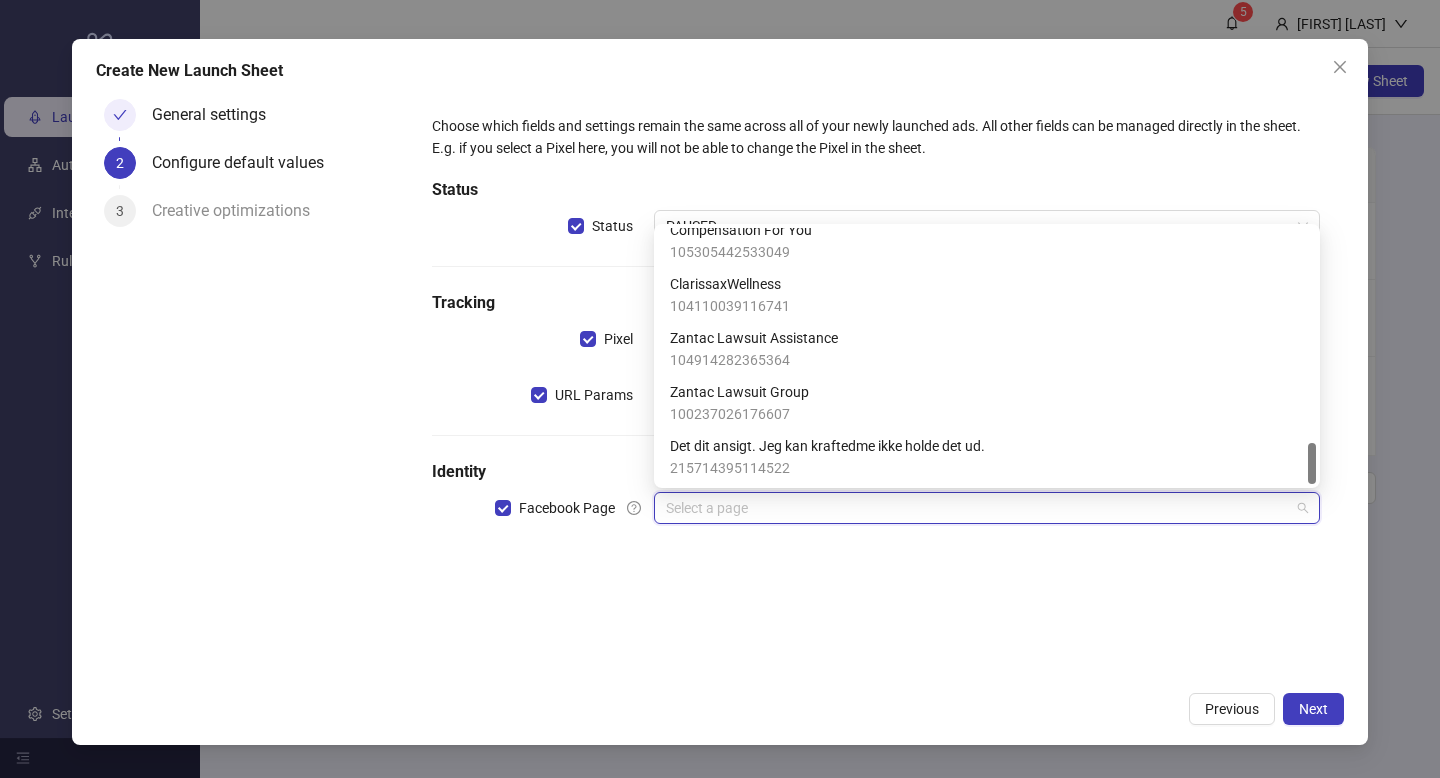 scroll, scrollTop: 1310, scrollLeft: 0, axis: vertical 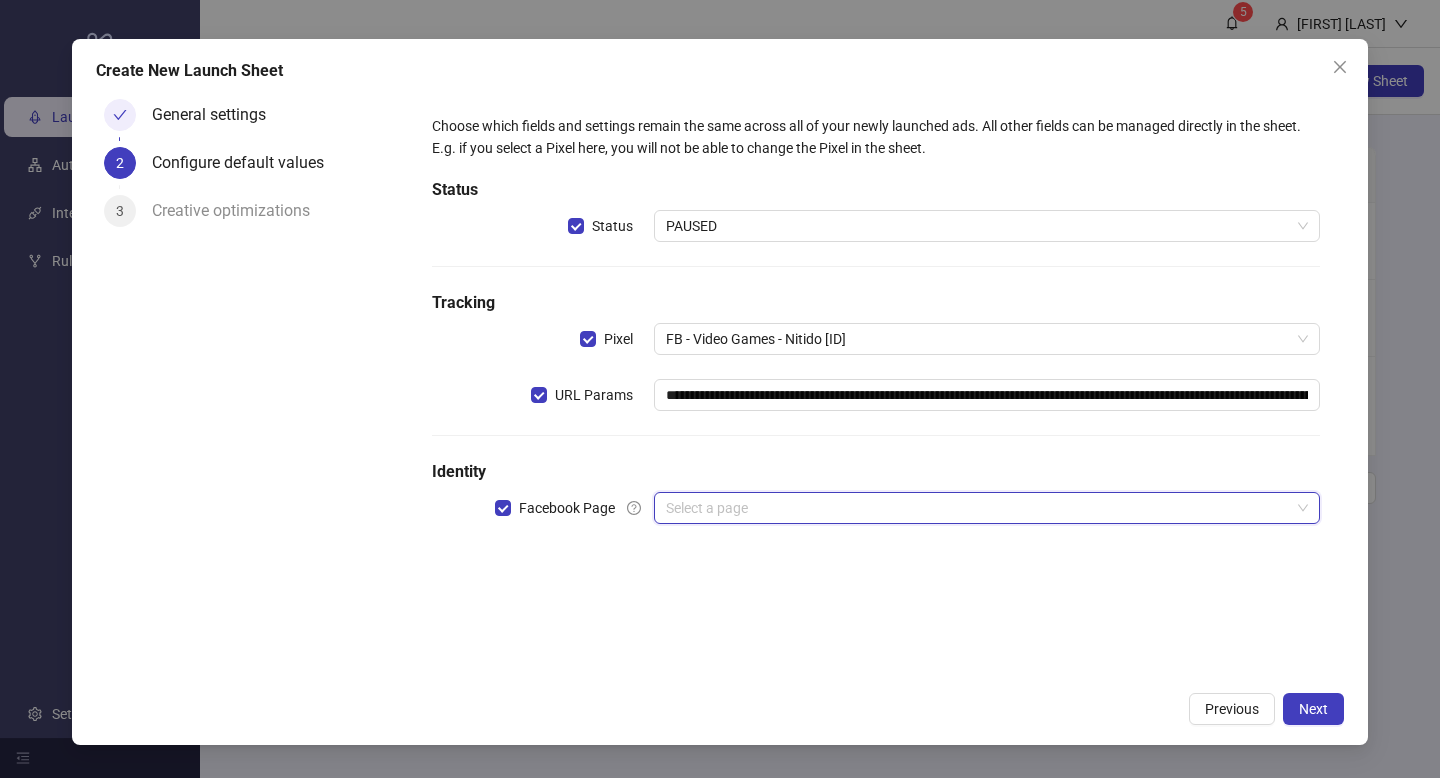 click at bounding box center (978, 508) 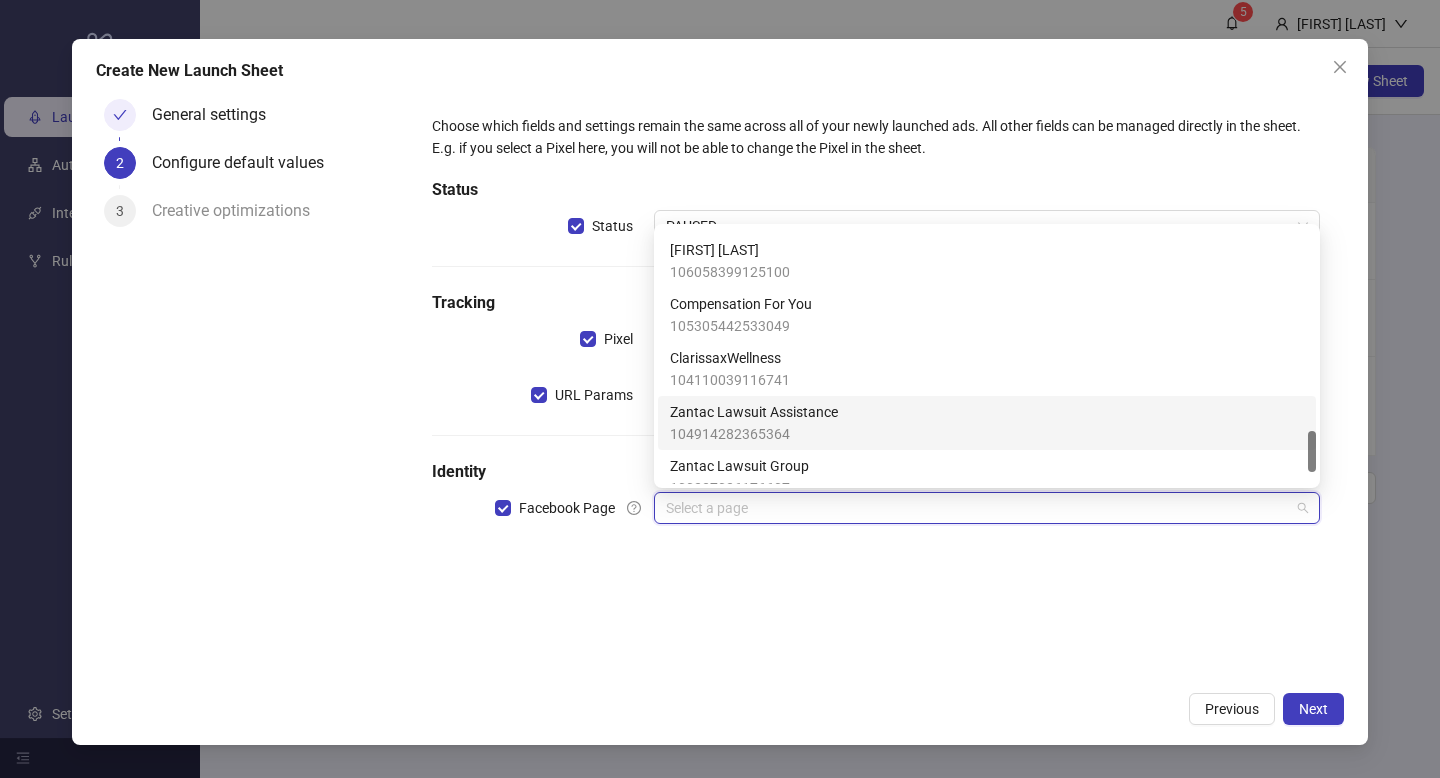 scroll, scrollTop: 1310, scrollLeft: 0, axis: vertical 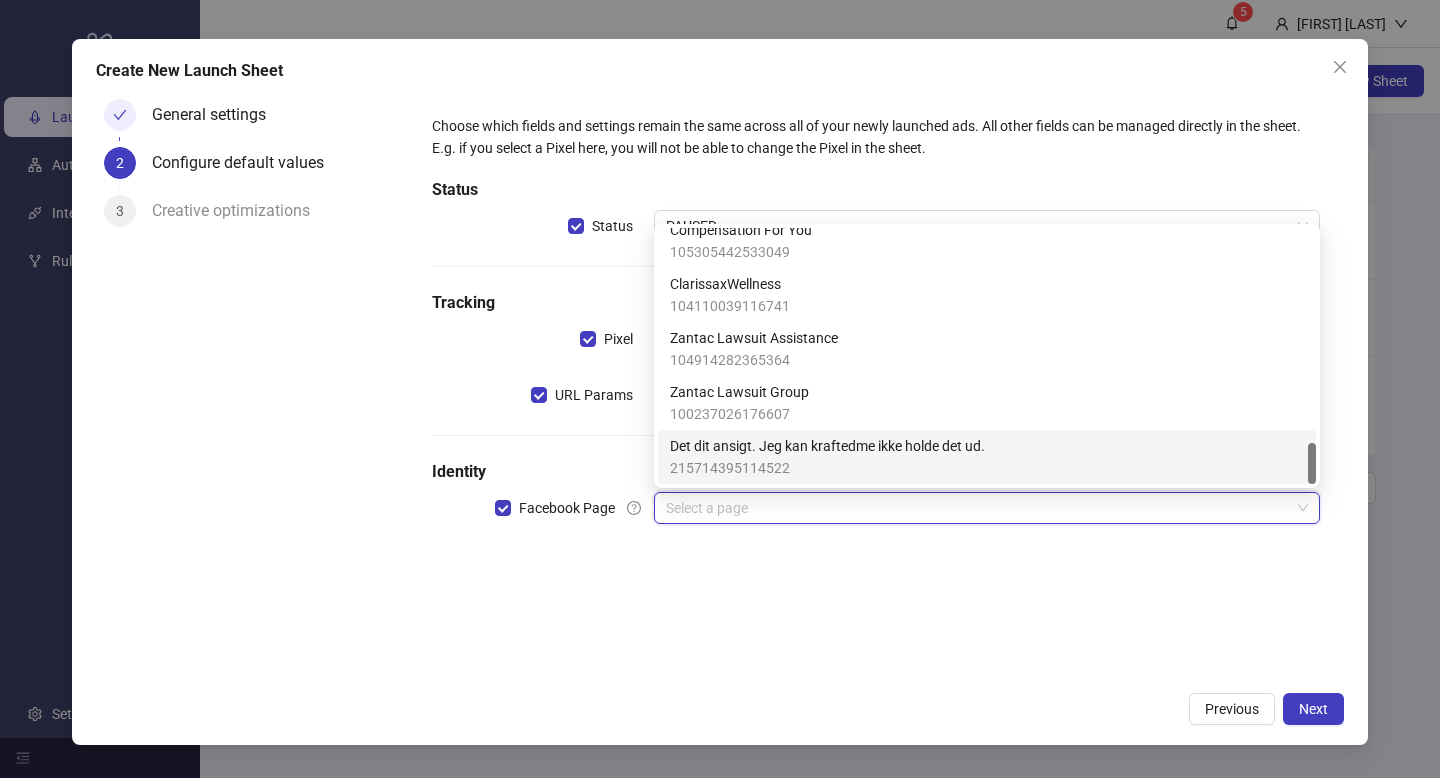 click on "**********" at bounding box center [876, 386] 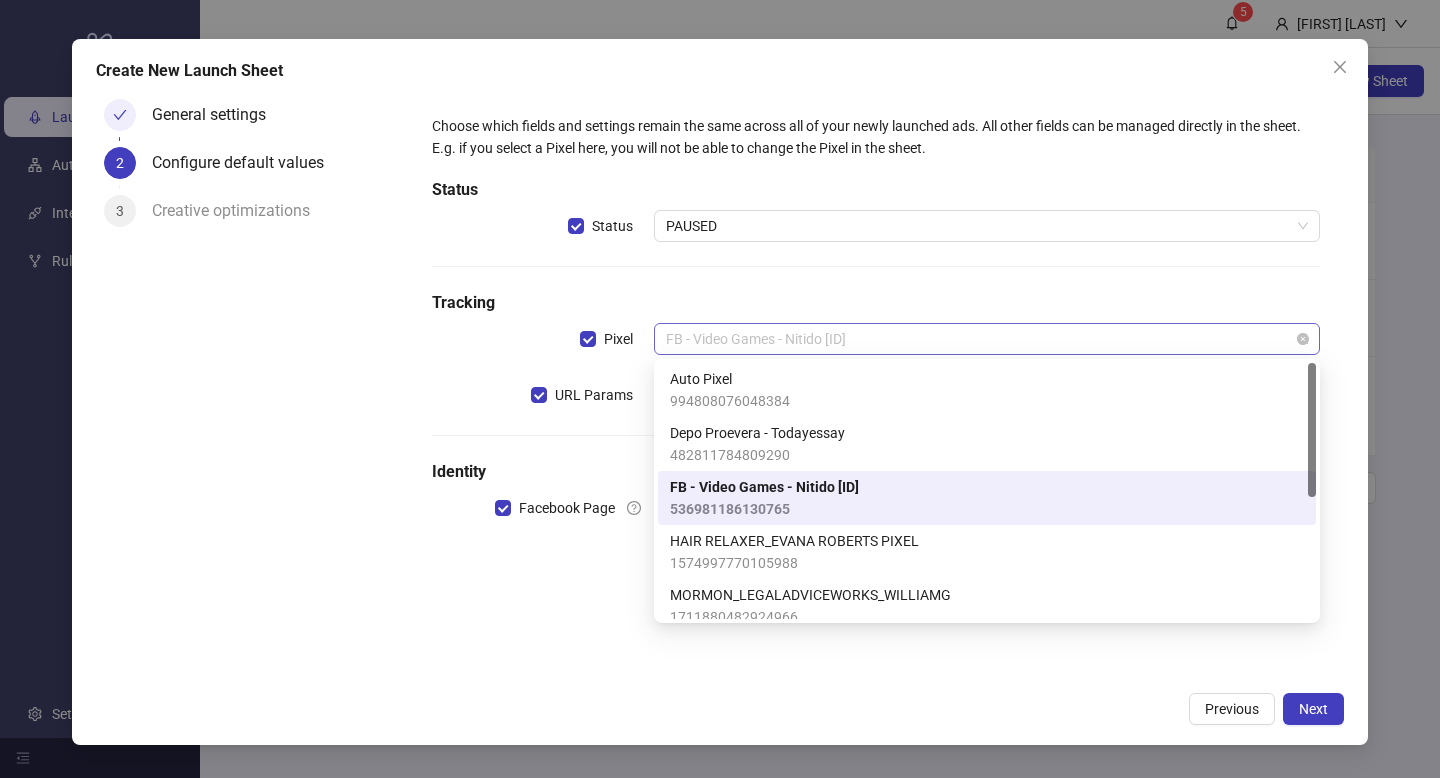 click on "FB - Video Games - Nitido [ID]" at bounding box center [987, 339] 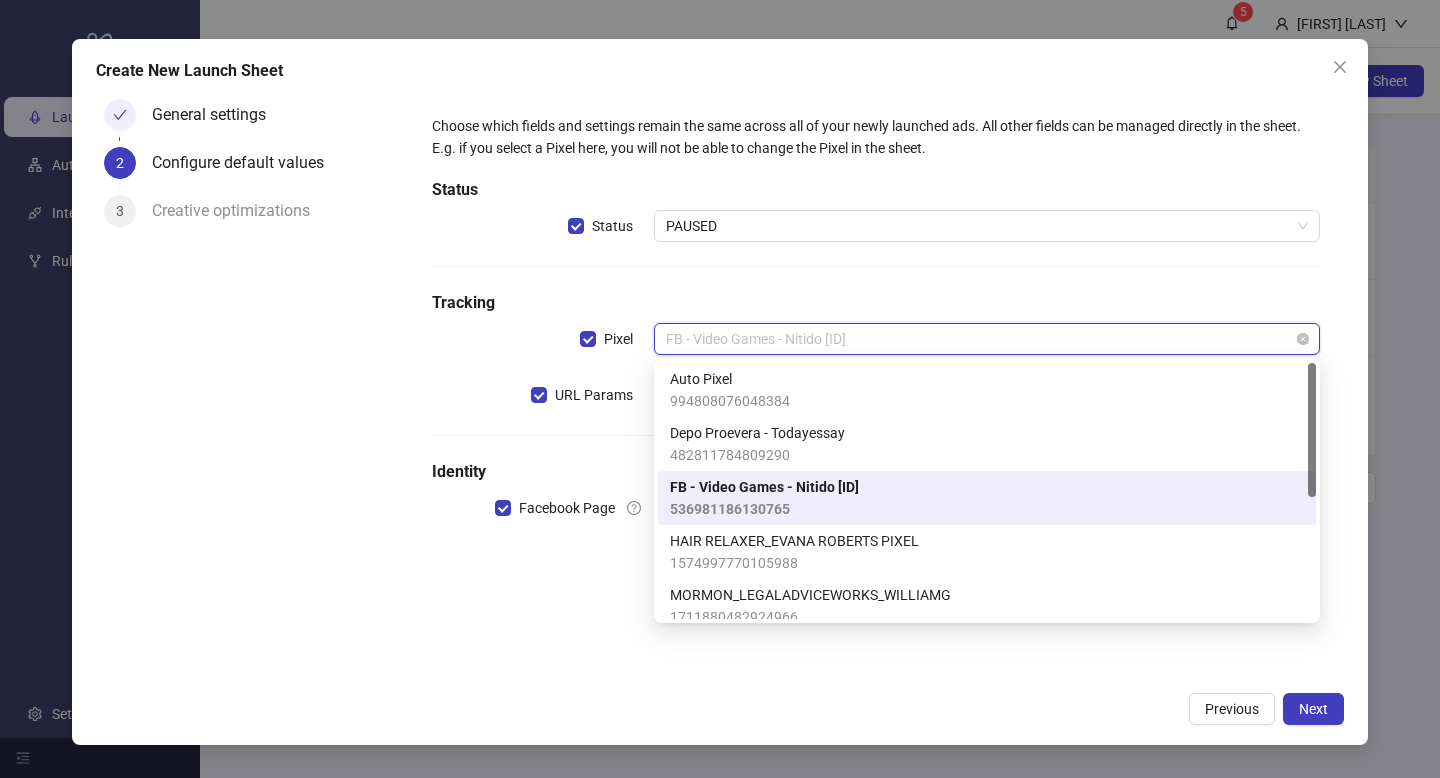 click on "FB - Video Games - Nitido [ID]" at bounding box center (987, 339) 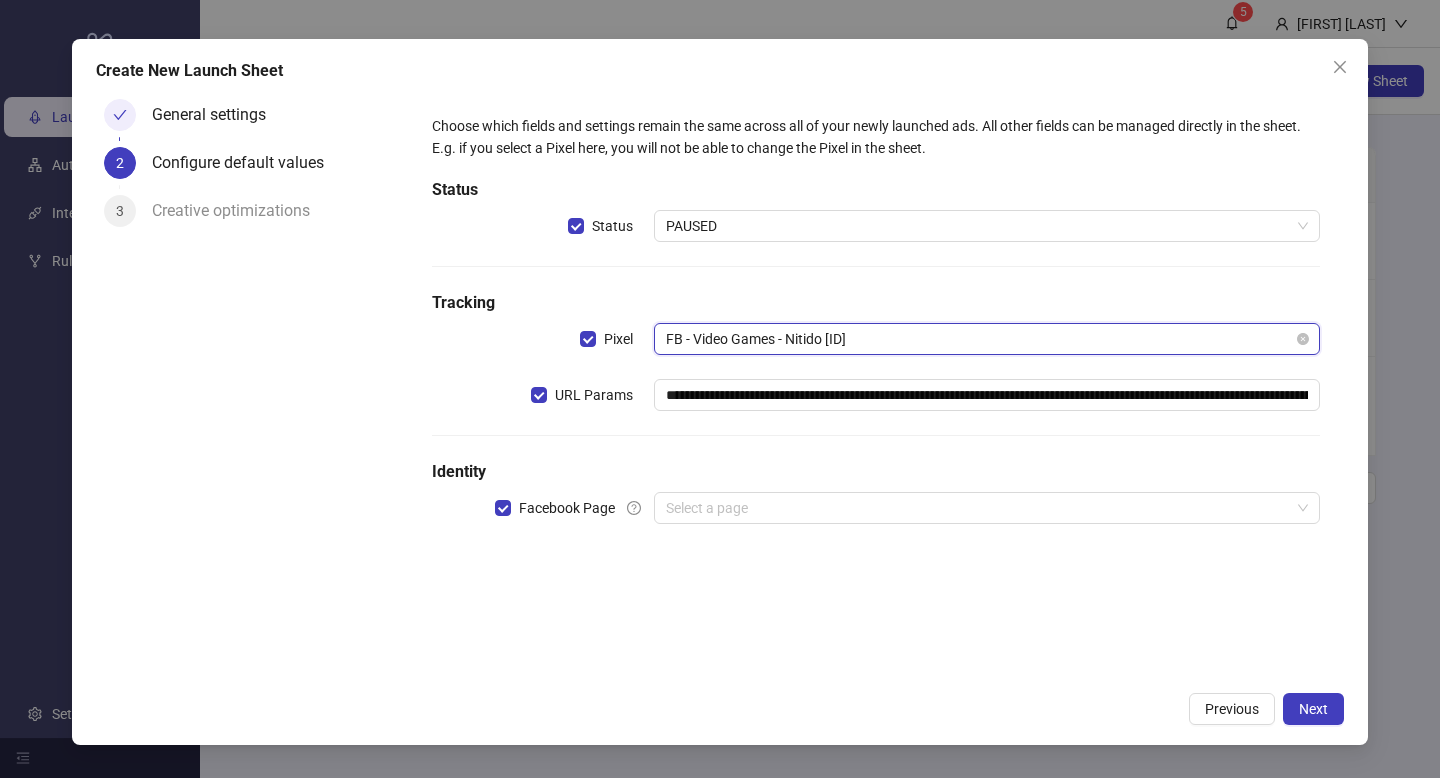 click on "FB - Video Games - Nitido [ID]" at bounding box center [987, 339] 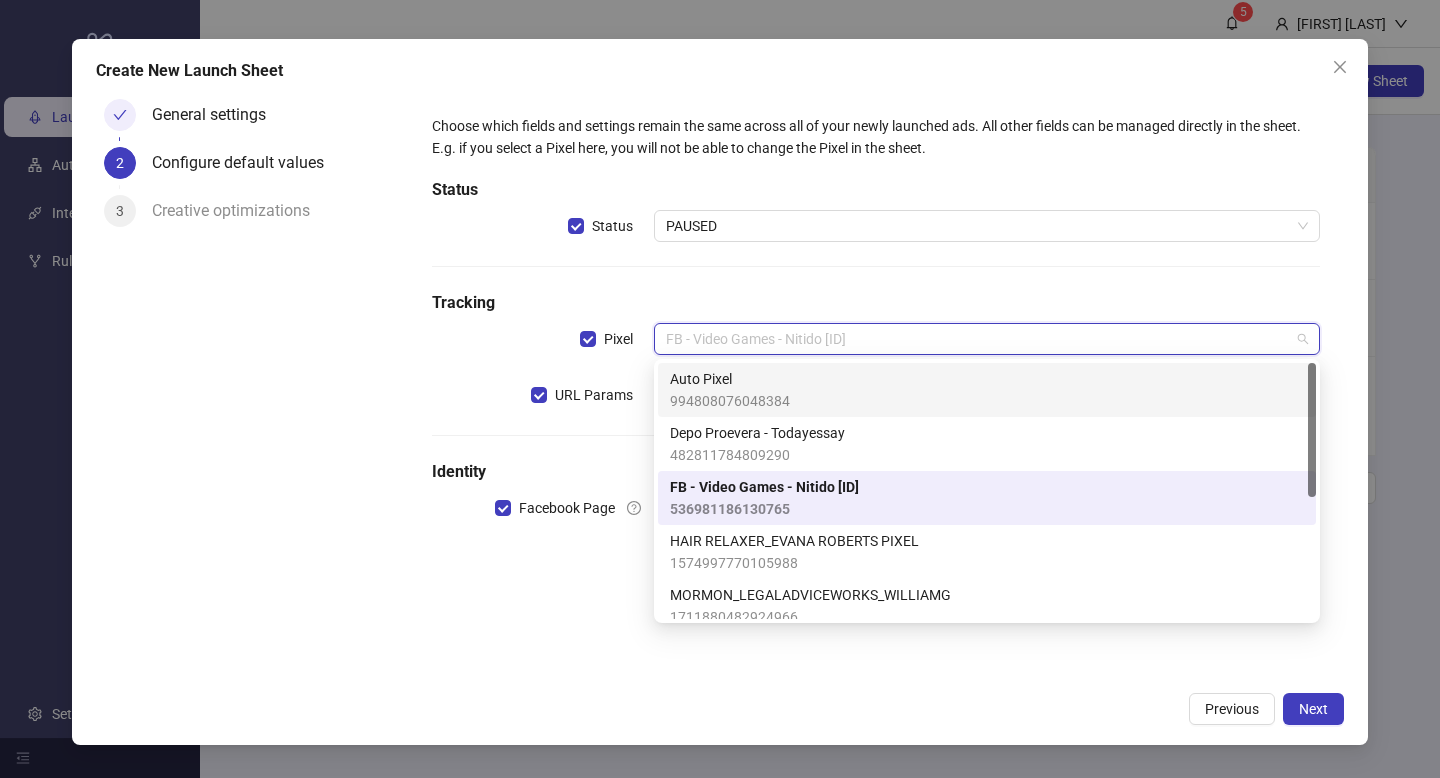 click on "Tracking" at bounding box center [876, 303] 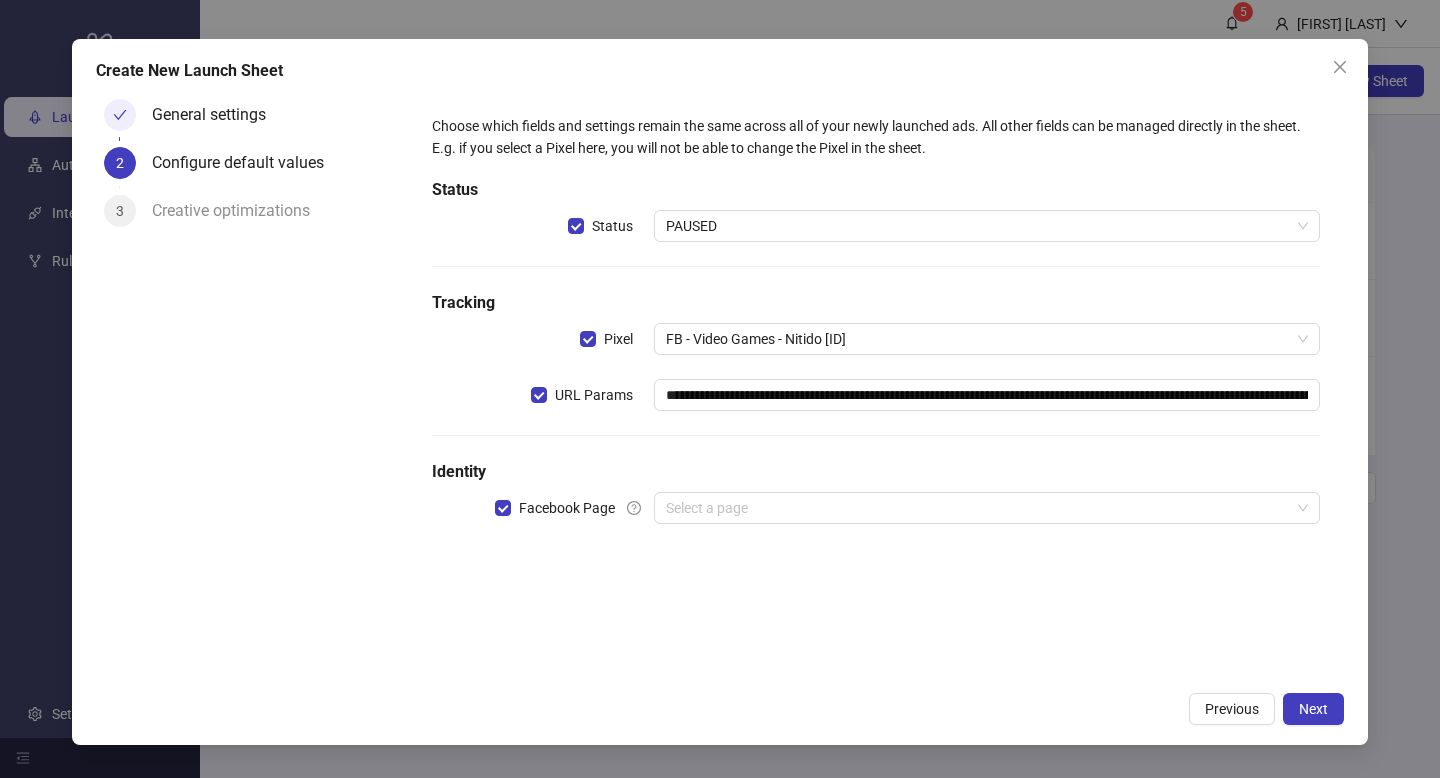 click on "Previous" at bounding box center [1232, 709] 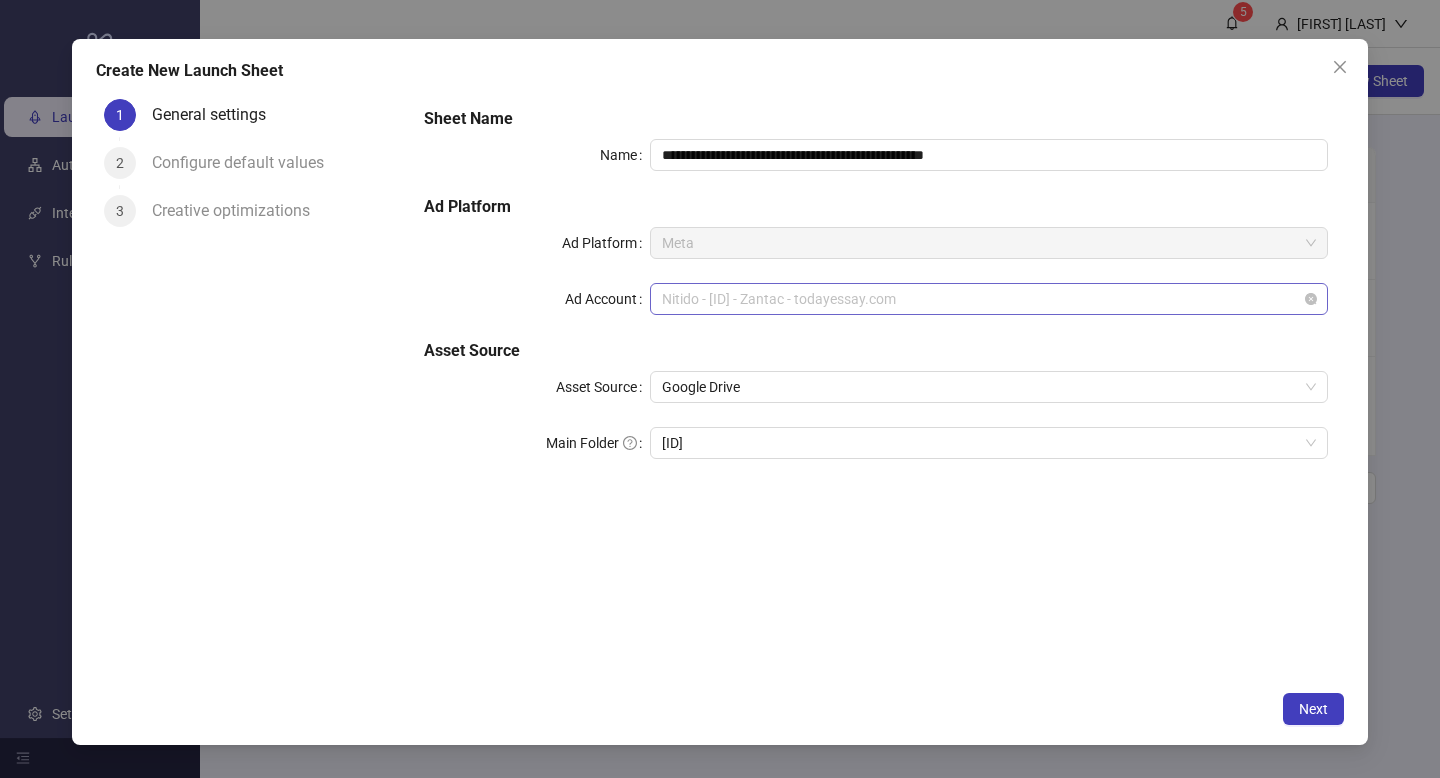 click on "Nitido - [ID] - Zantac - todayessay.com" at bounding box center [989, 299] 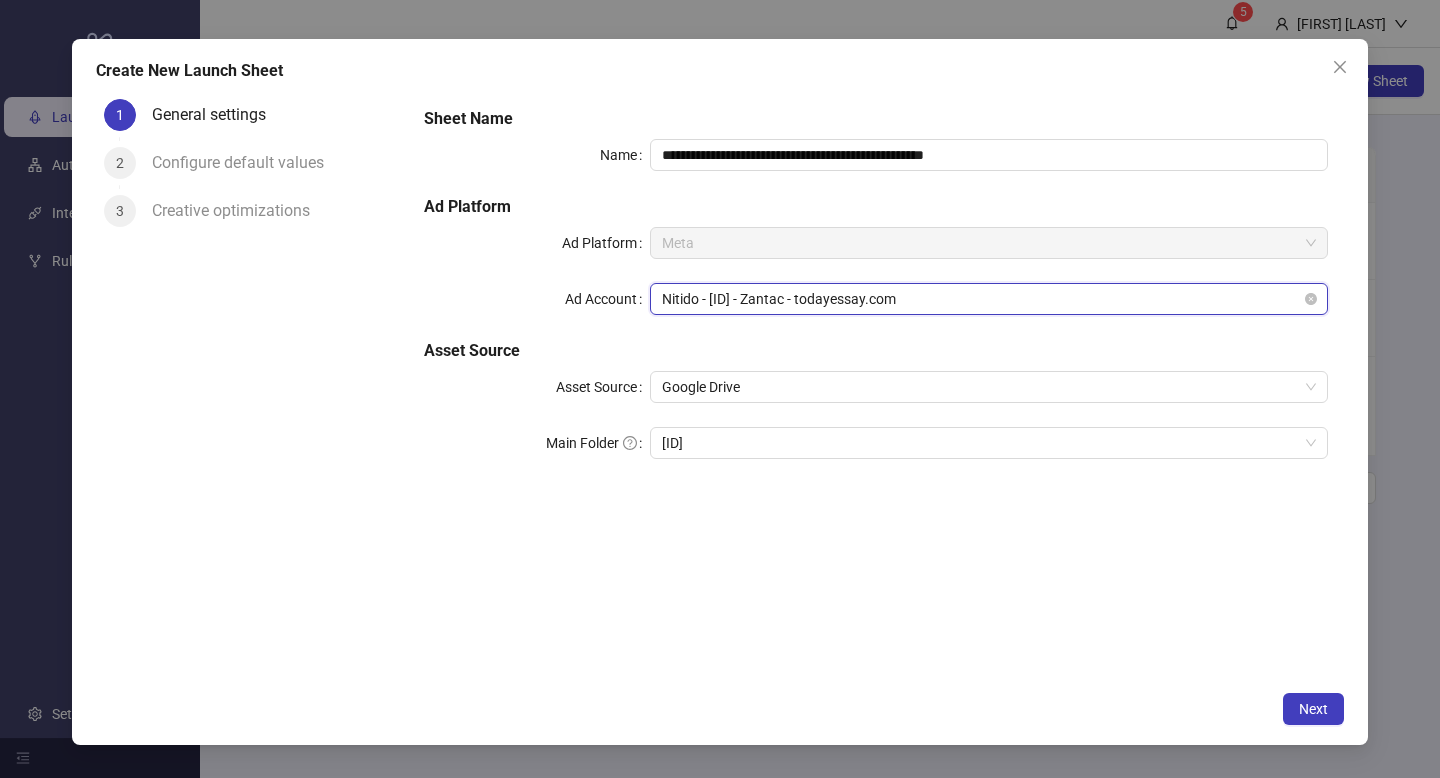 click on "Nitido - [ID] - Zantac - todayessay.com" at bounding box center (989, 299) 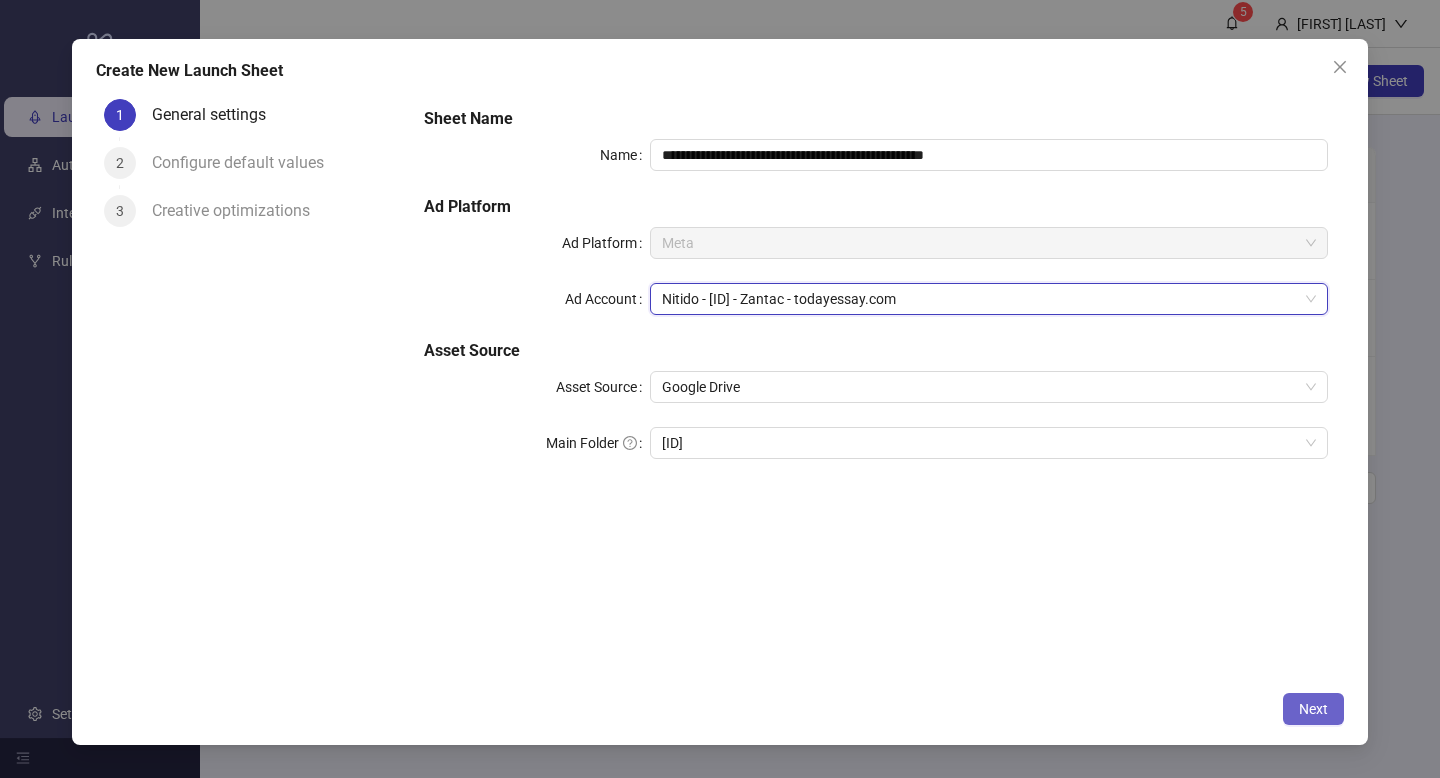 click on "Next" at bounding box center (1313, 709) 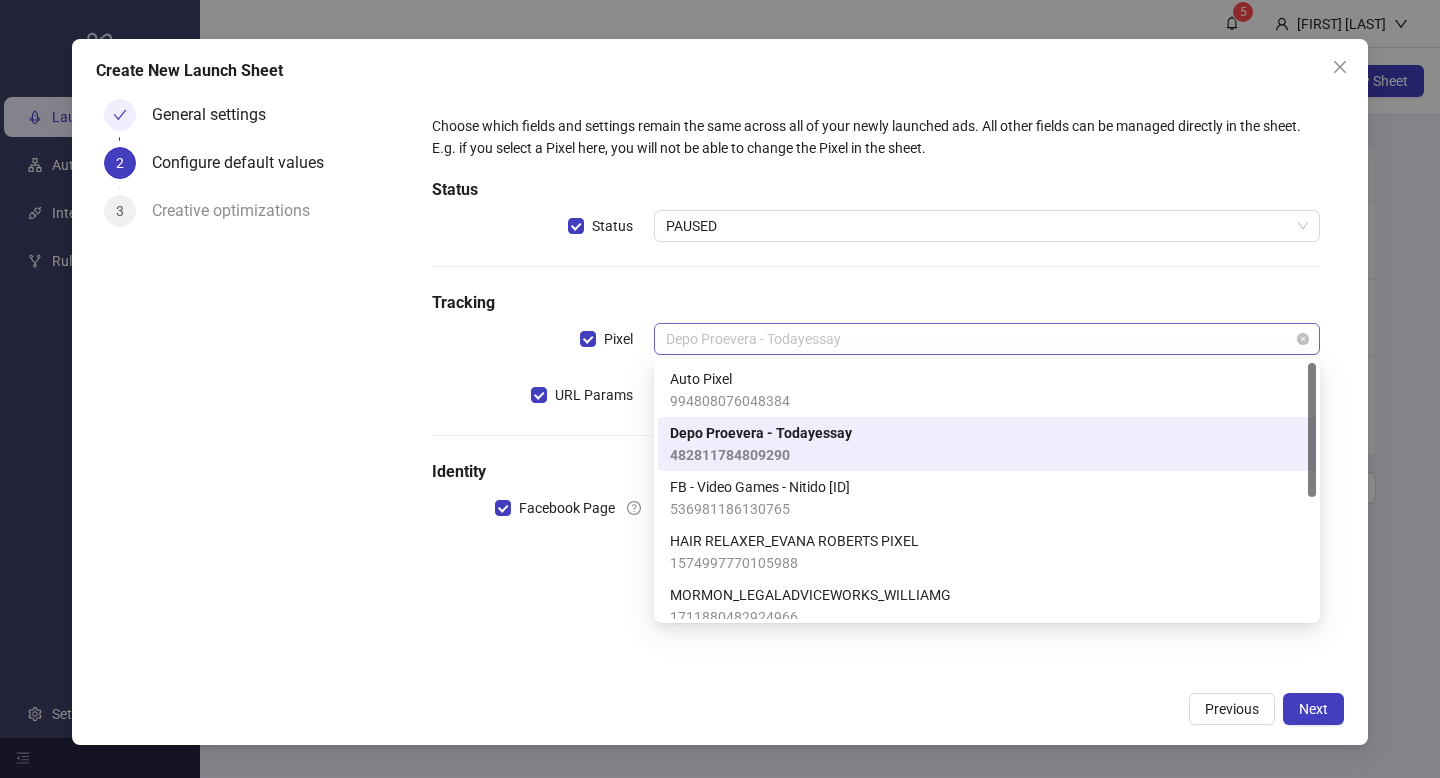 click on "Depo Proevera - Todayessay" at bounding box center [987, 339] 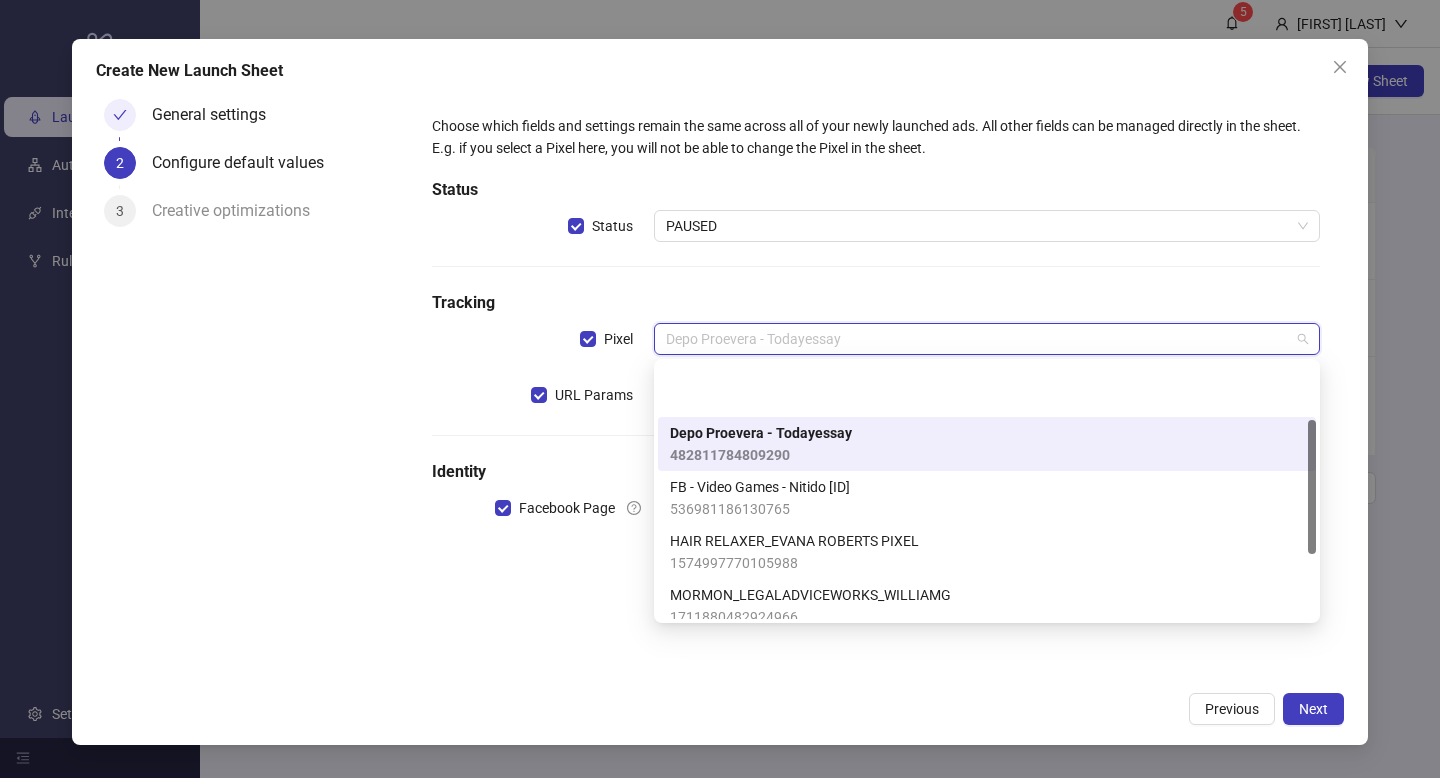 scroll, scrollTop: 230, scrollLeft: 0, axis: vertical 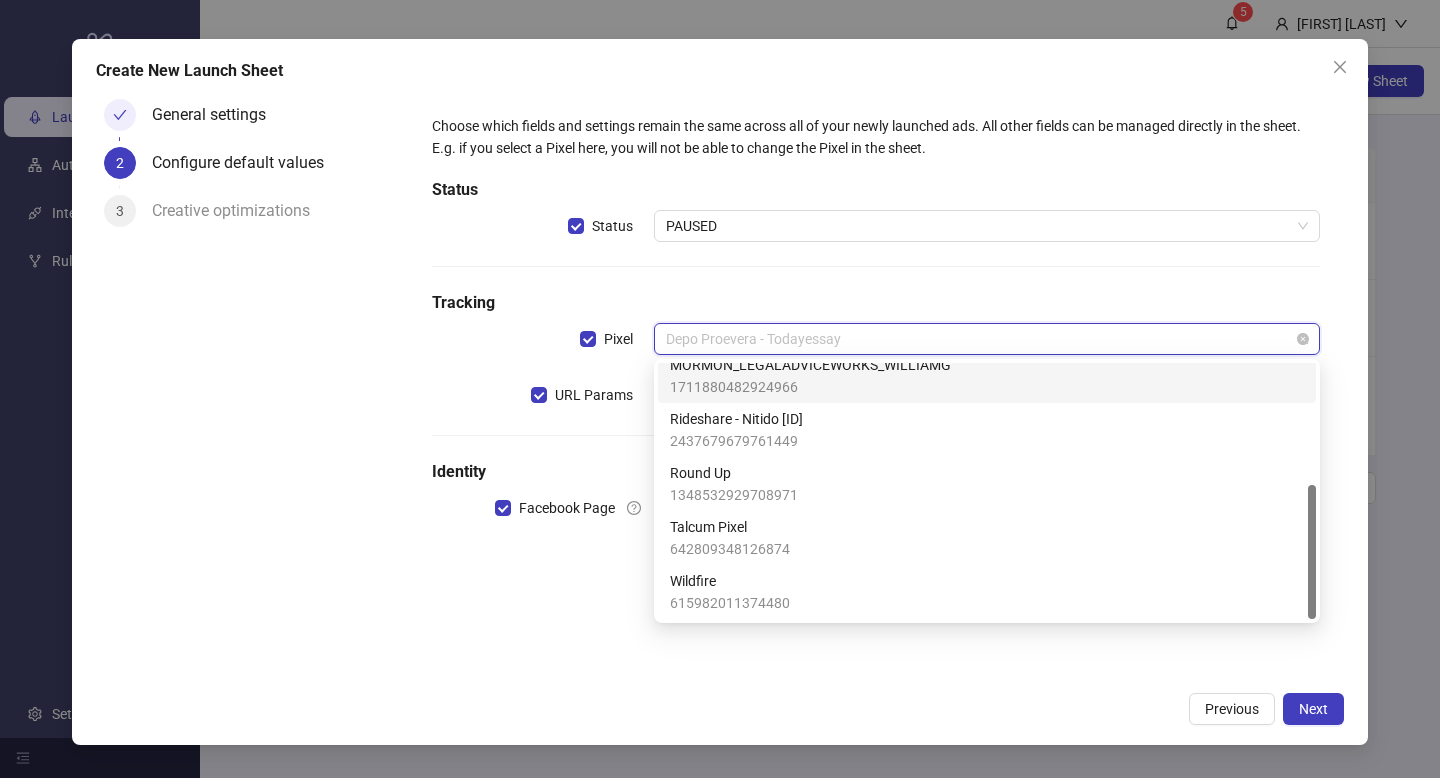 click on "Depo Proevera - Todayessay" at bounding box center (987, 339) 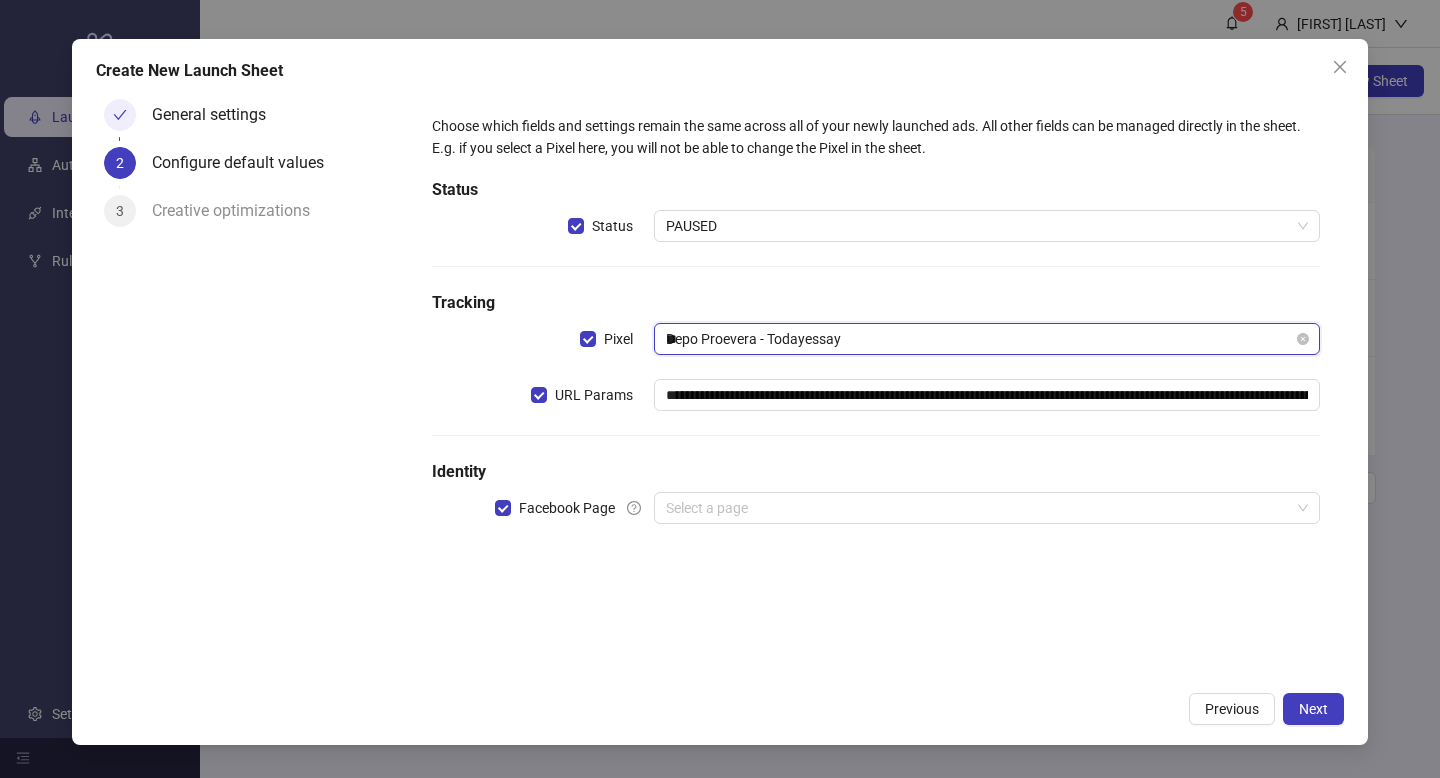 scroll, scrollTop: 0, scrollLeft: 0, axis: both 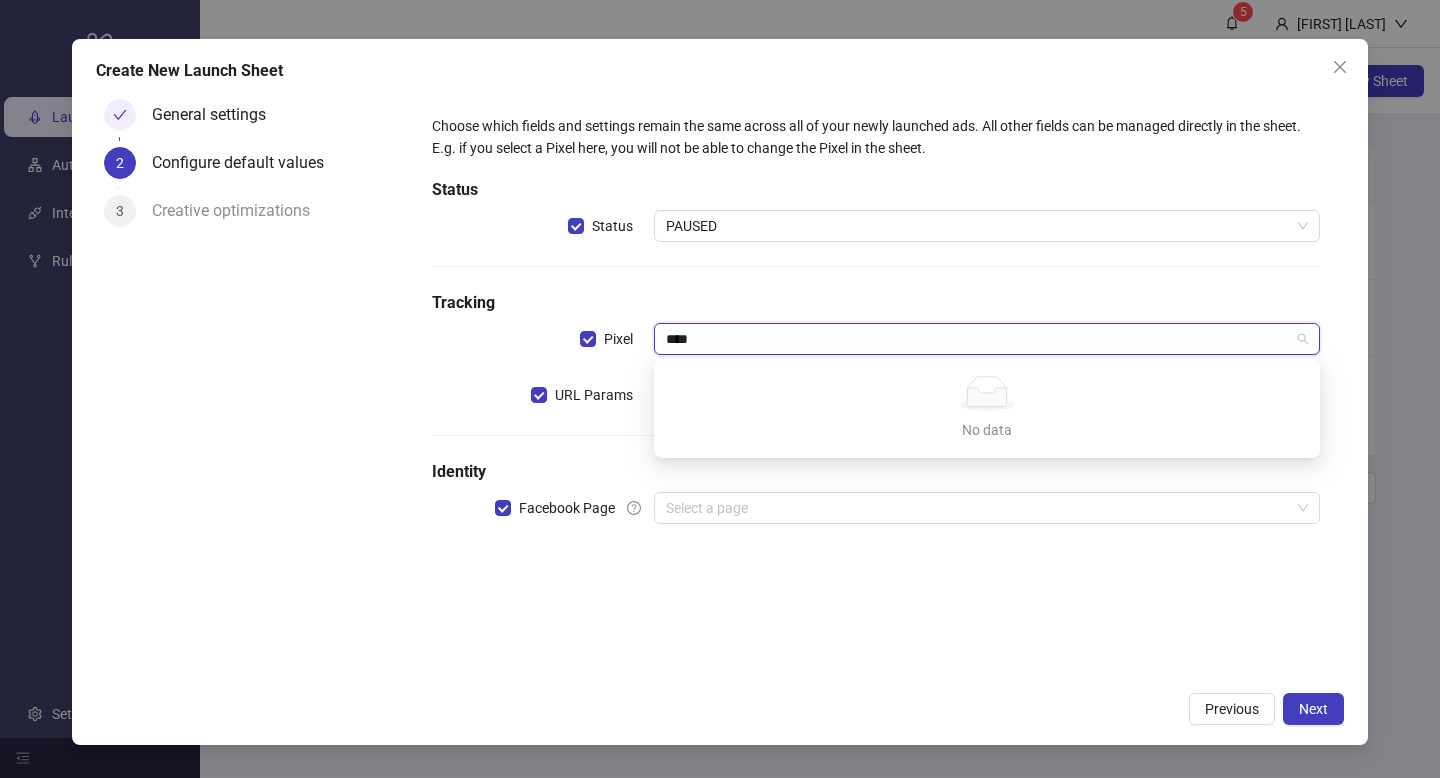 type on "****" 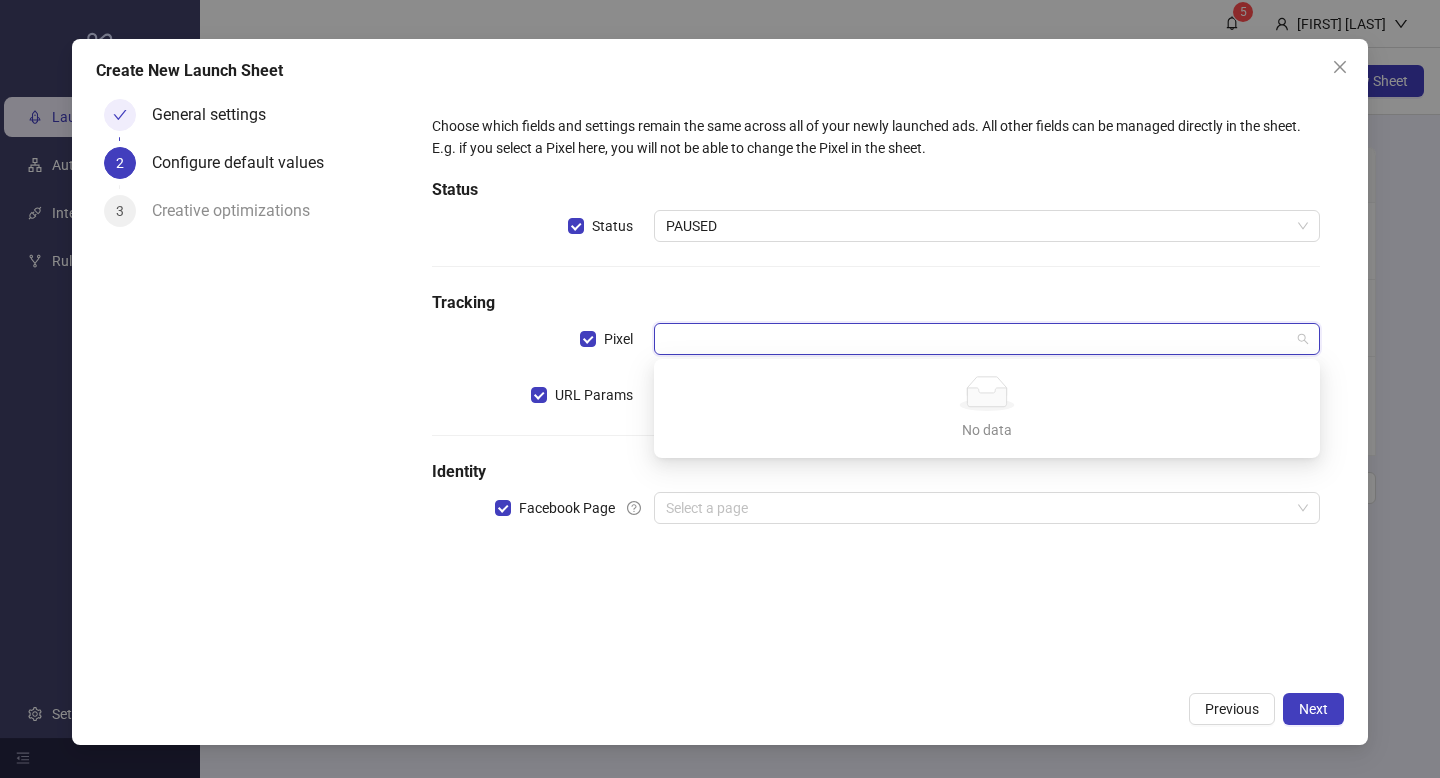 click on "**********" at bounding box center (876, 331) 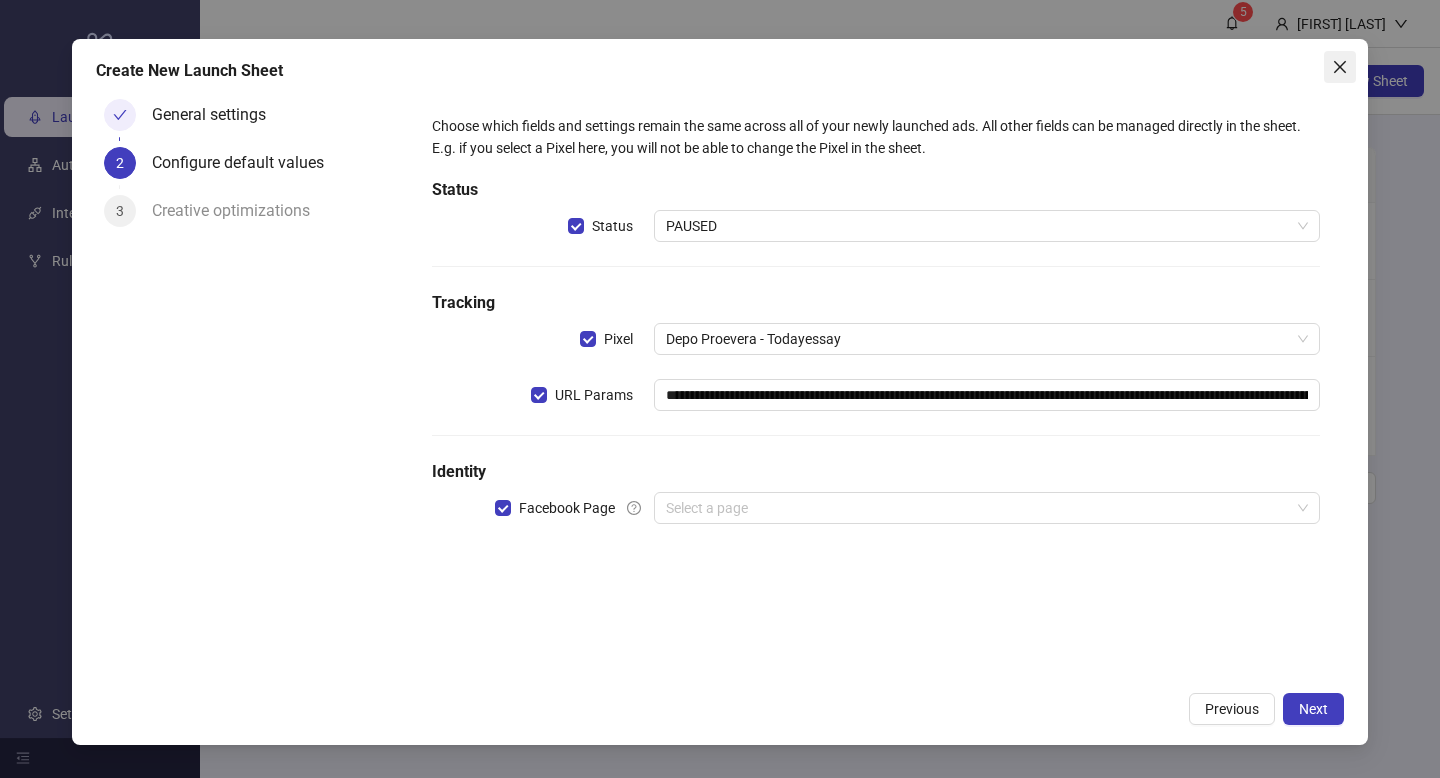 click at bounding box center [1340, 67] 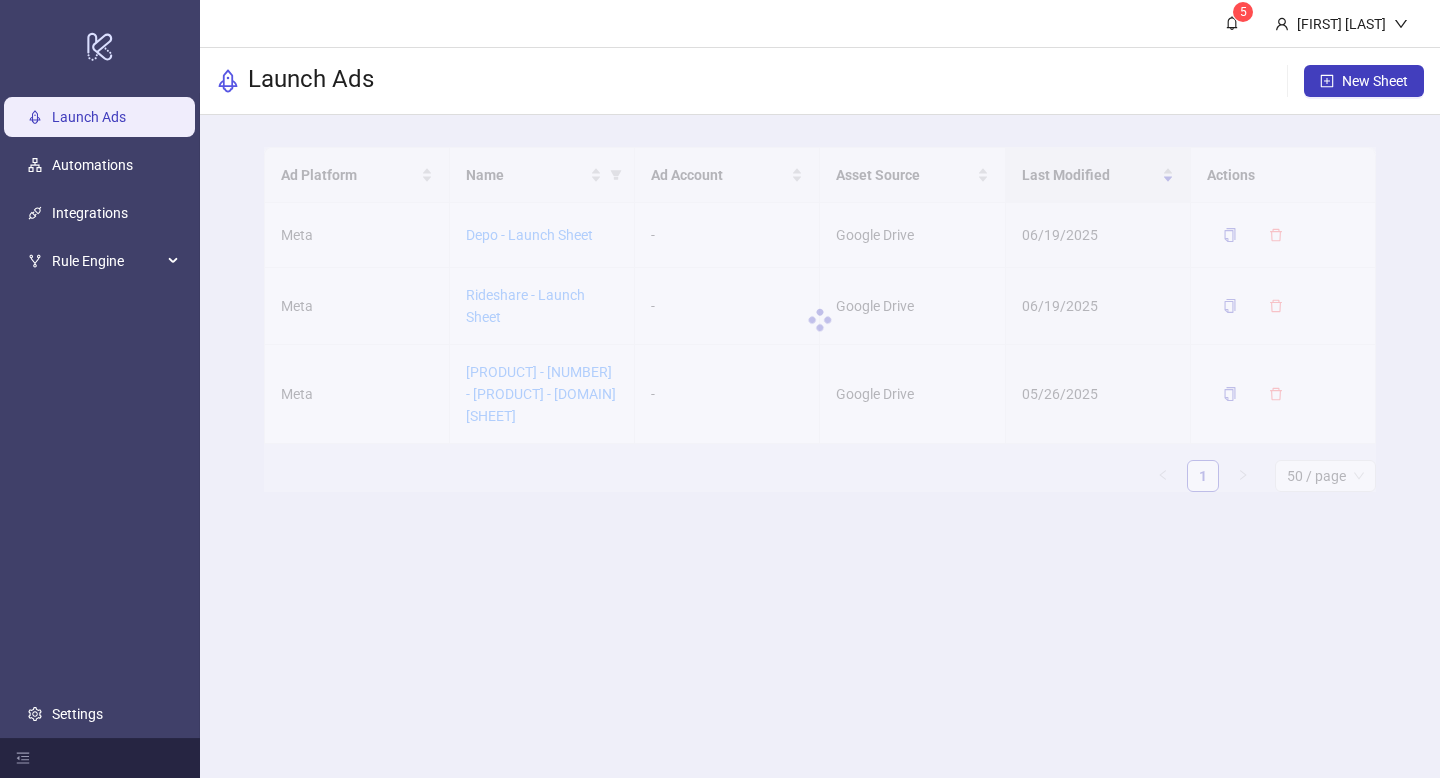 scroll, scrollTop: 0, scrollLeft: 0, axis: both 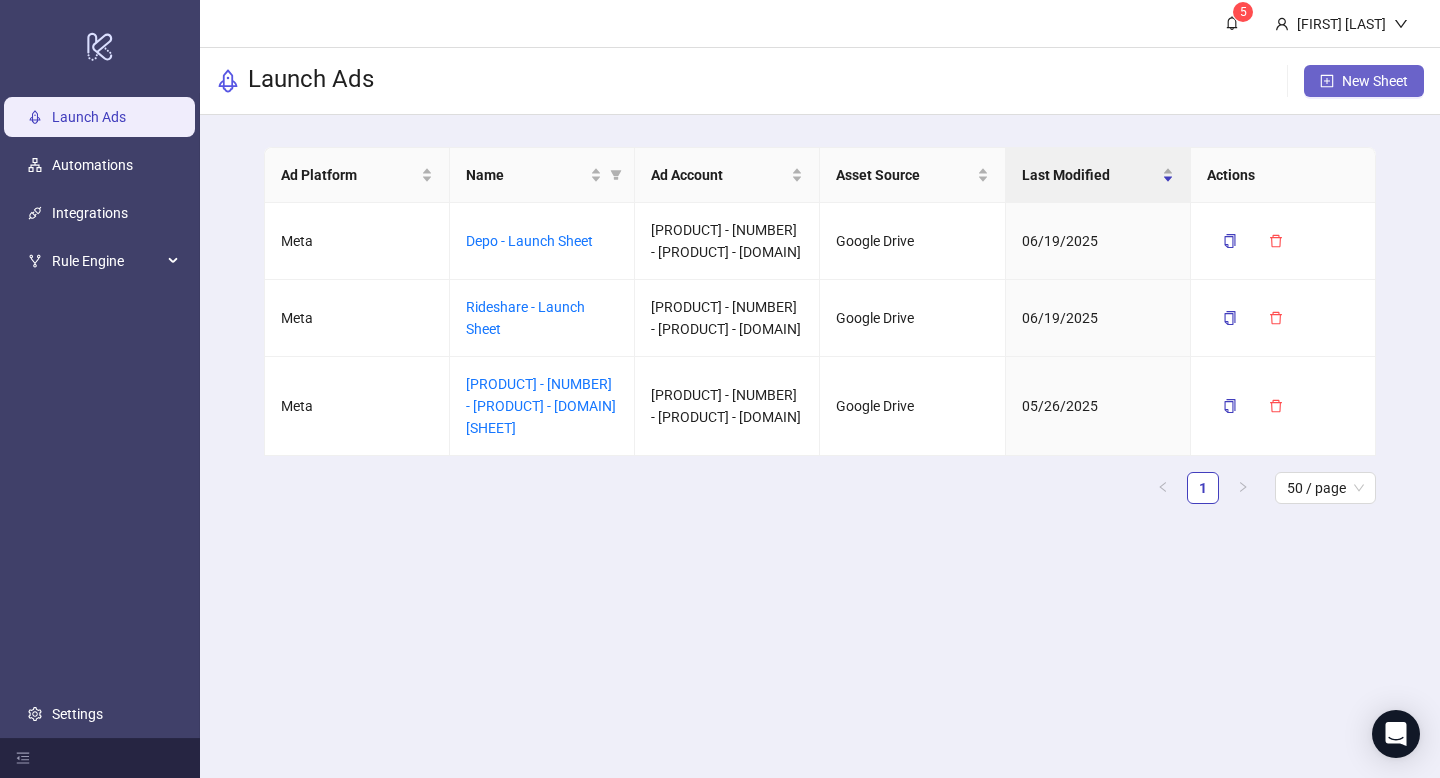 click on "New Sheet" at bounding box center (1375, 81) 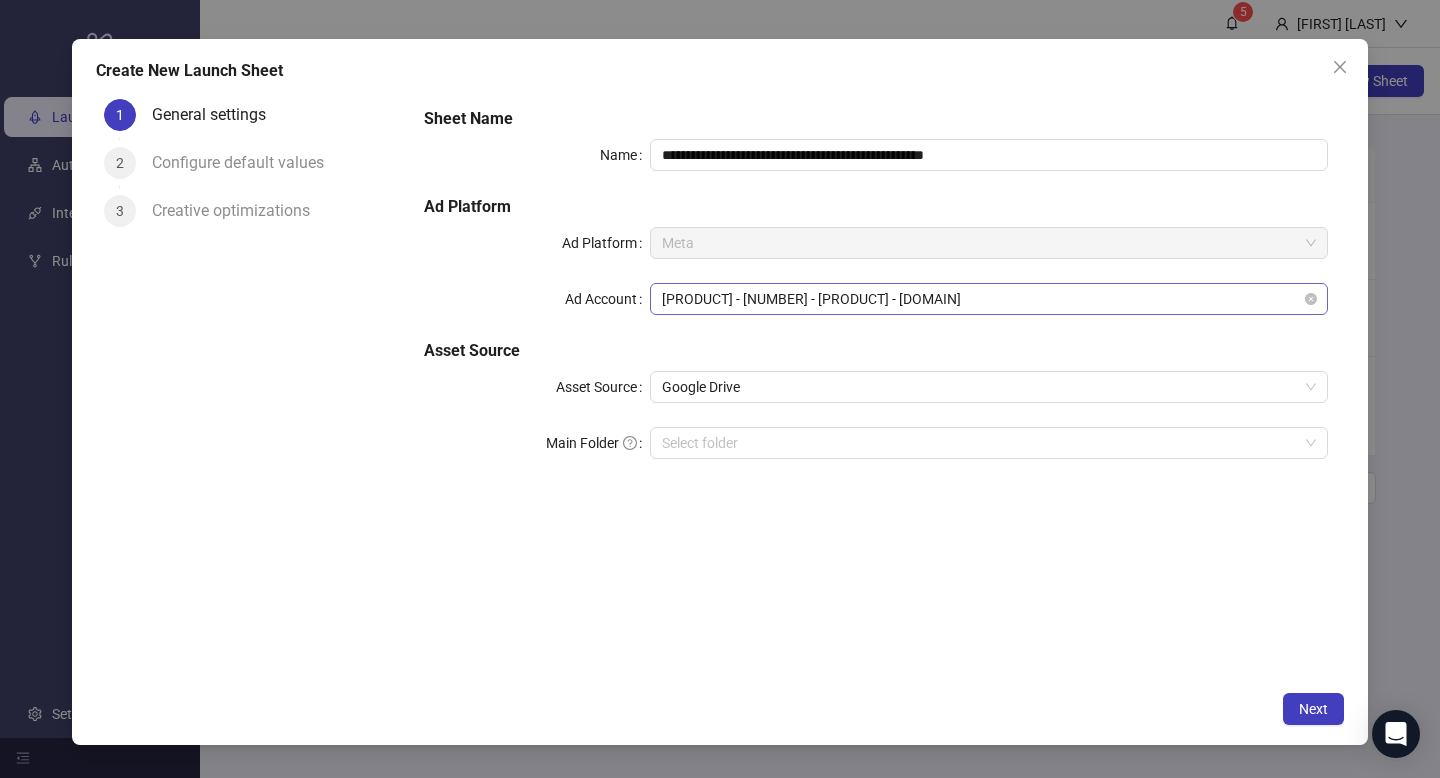 click on "[PRODUCT] - [NUMBER] - [PRODUCT] - [DOMAIN]" at bounding box center [989, 299] 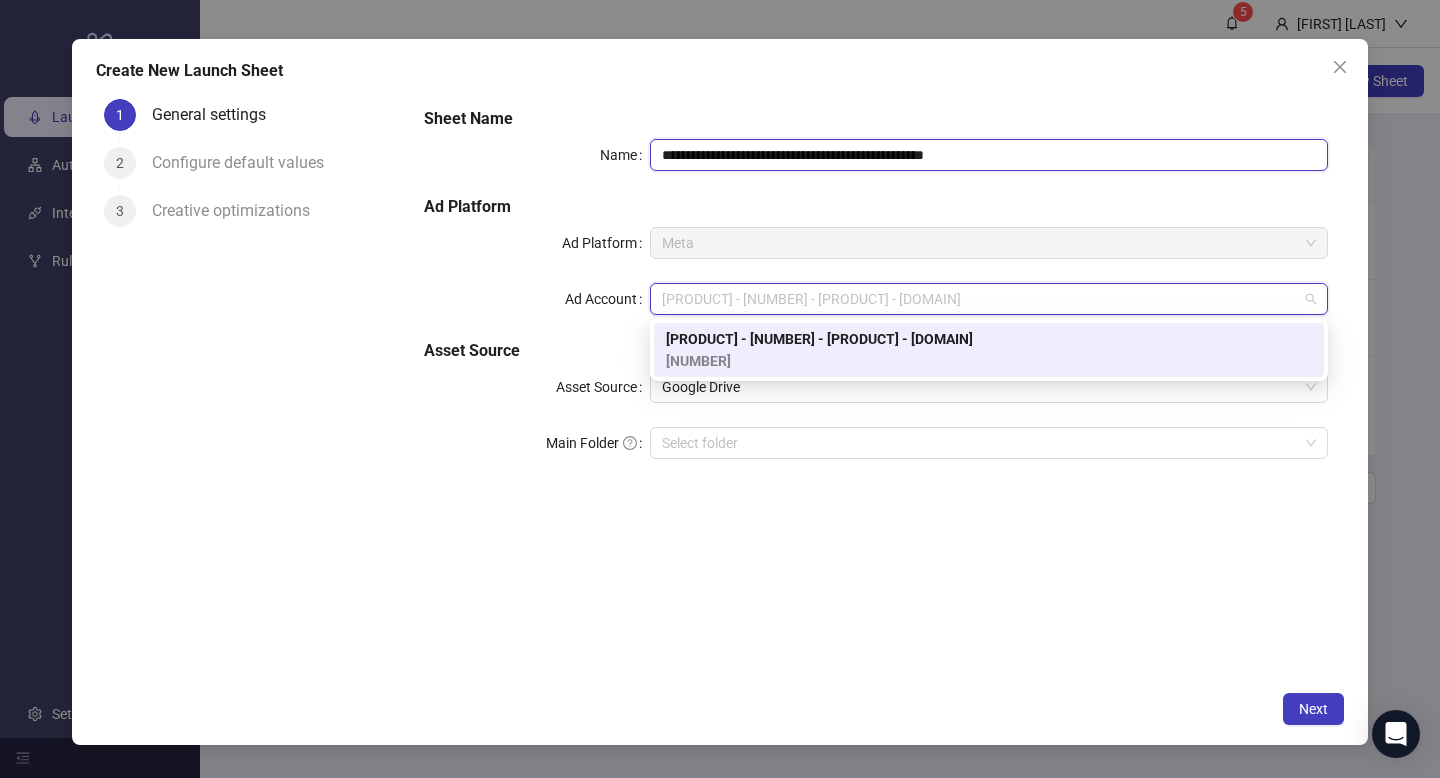 drag, startPoint x: 779, startPoint y: 154, endPoint x: 778, endPoint y: 165, distance: 11.045361 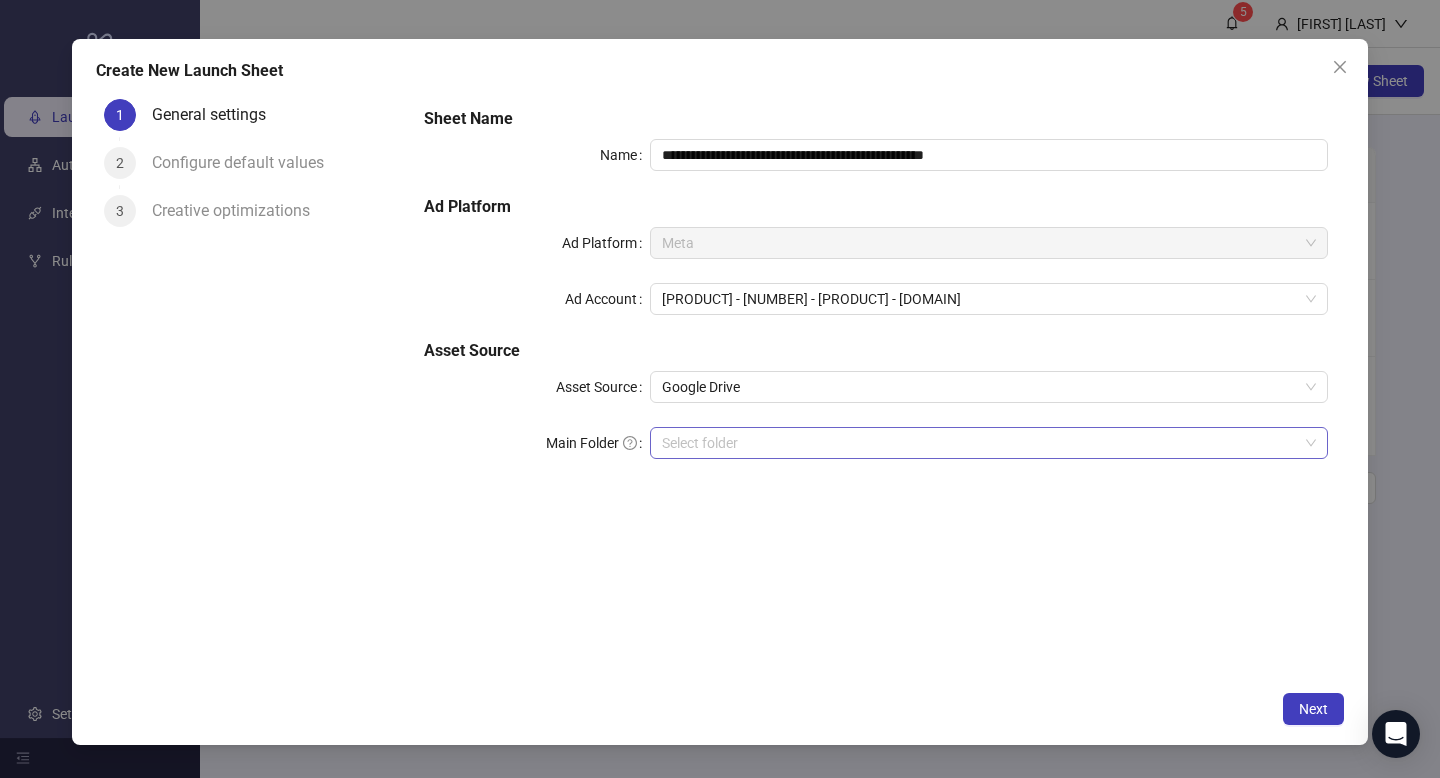 click on "Main Folder" at bounding box center [980, 443] 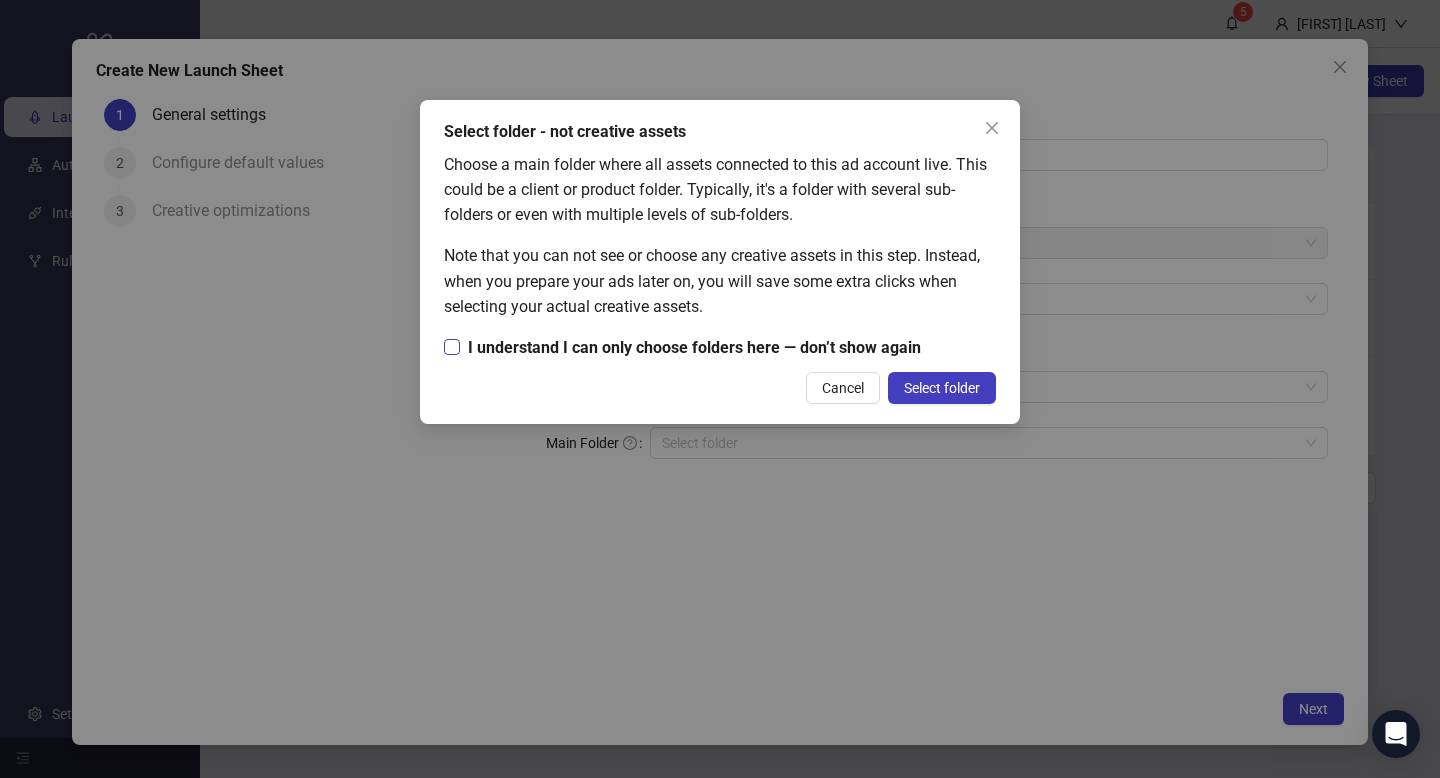 click on "I understand I can only choose folders here — don’t show again" at bounding box center (694, 347) 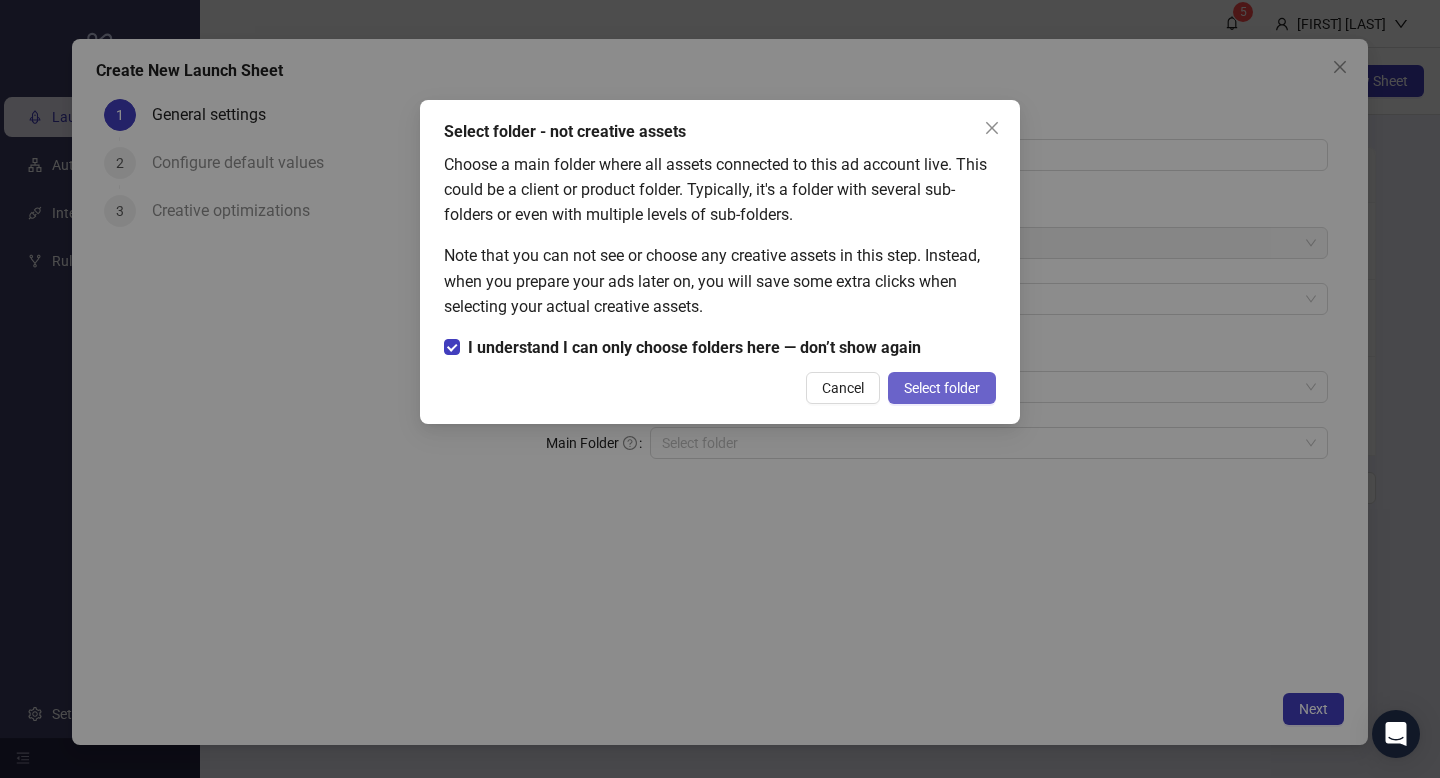click on "Select folder" at bounding box center (942, 388) 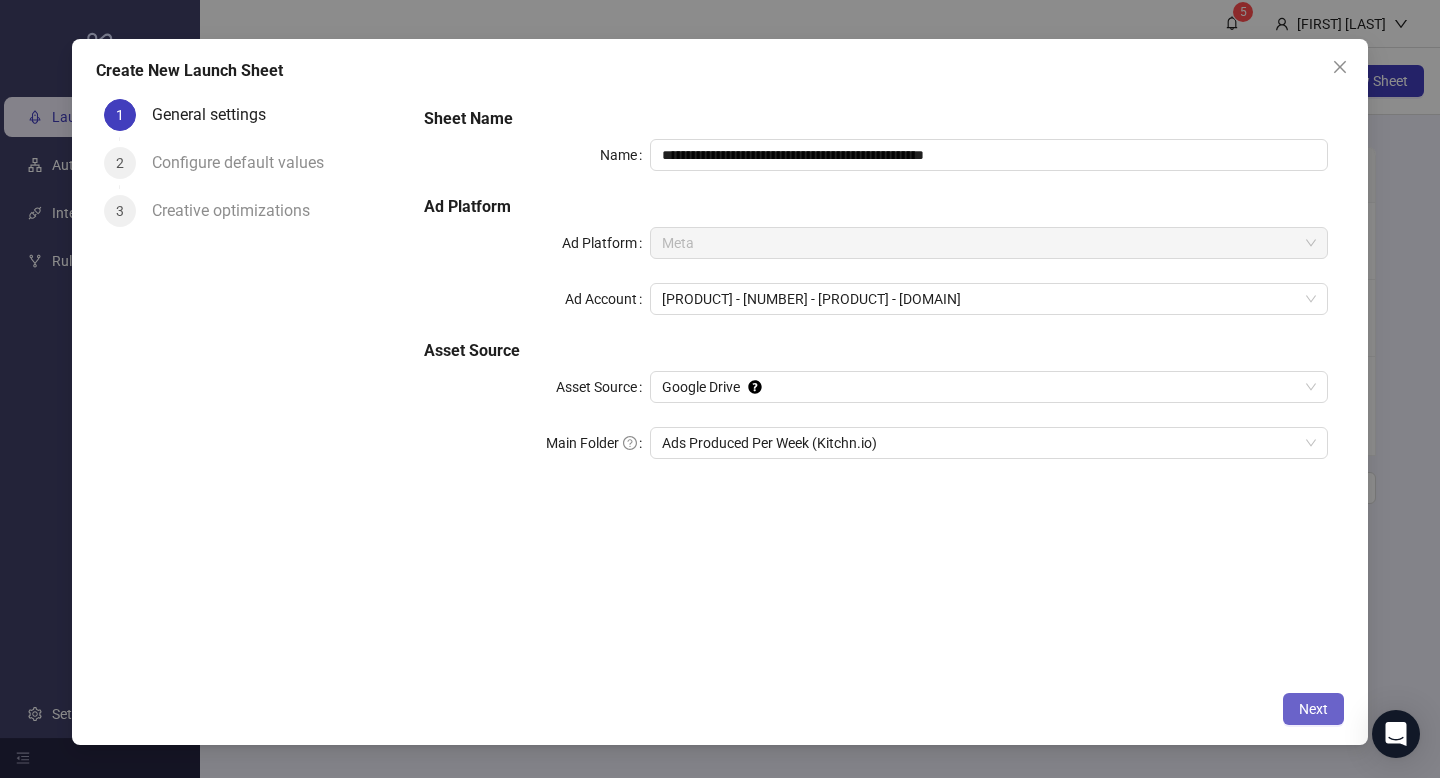 click on "Next" at bounding box center [1313, 709] 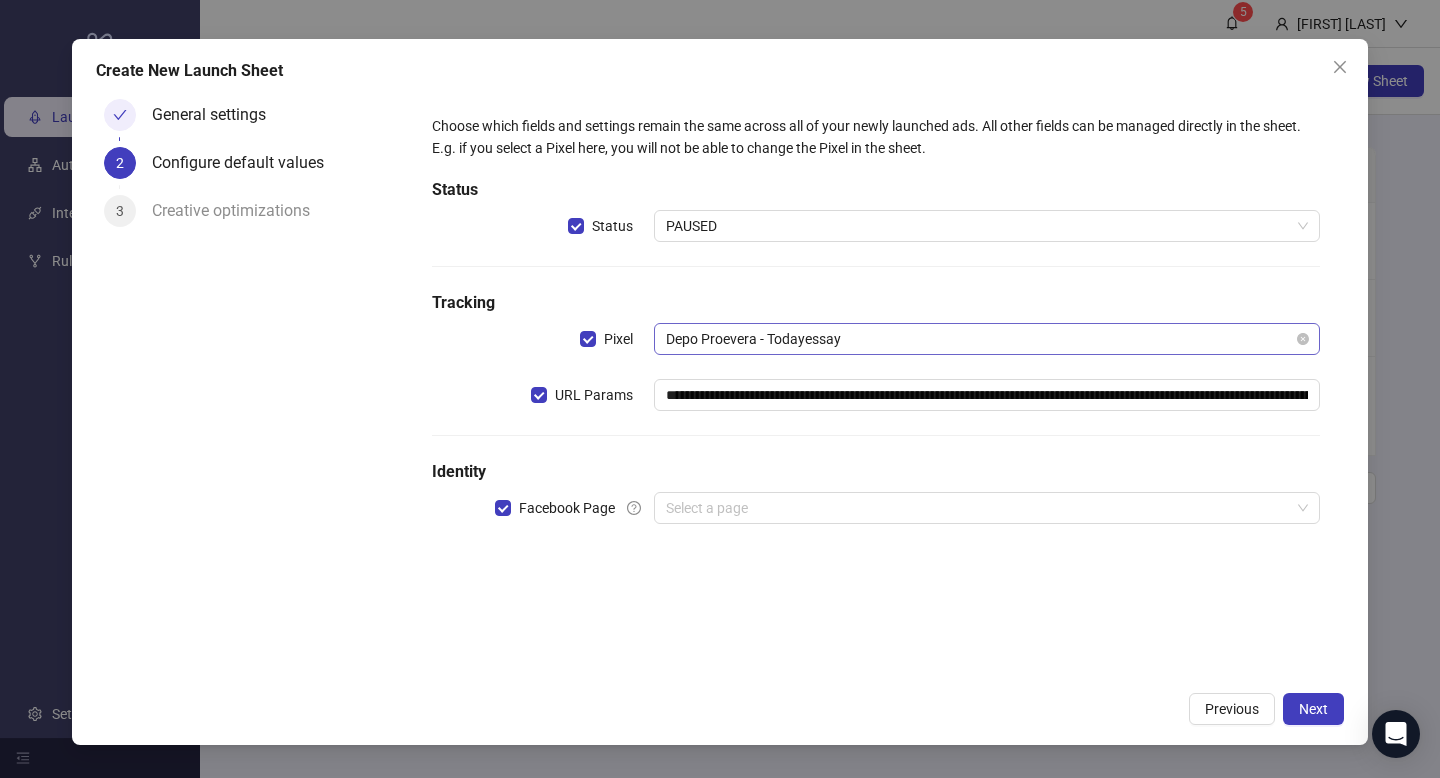 click on "Depo Proevera - Todayessay" at bounding box center [987, 339] 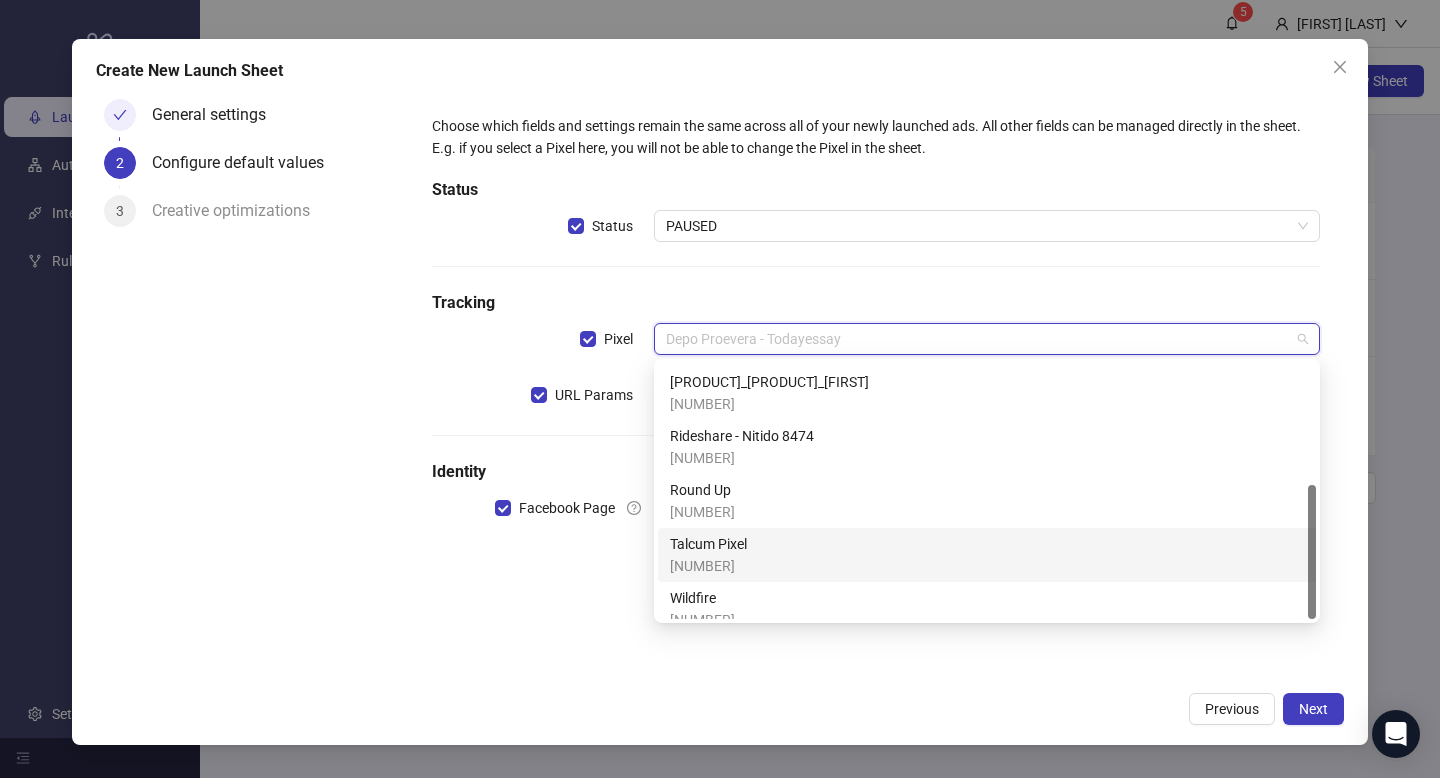 scroll, scrollTop: 230, scrollLeft: 0, axis: vertical 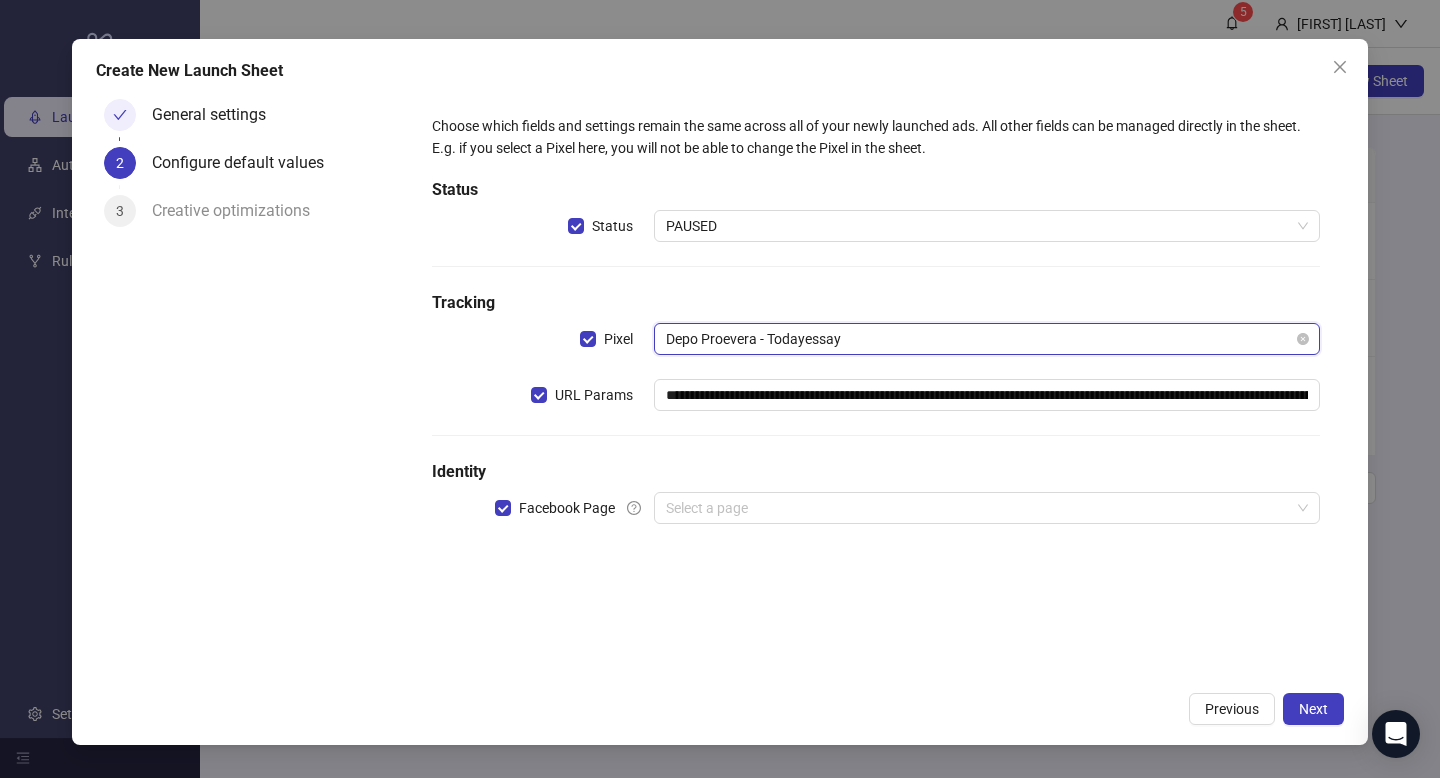 click on "Depo Proevera - Todayessay" at bounding box center [987, 339] 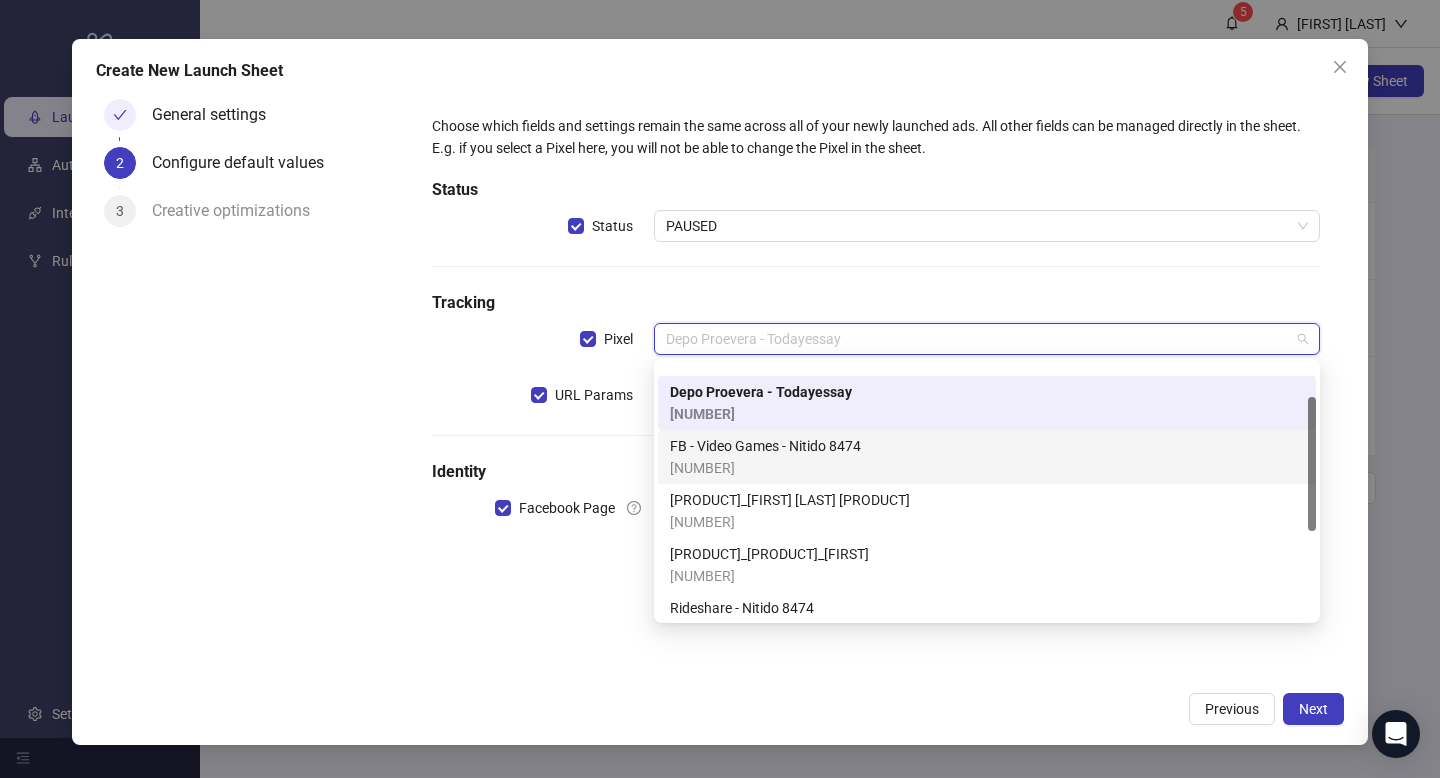 scroll, scrollTop: 0, scrollLeft: 0, axis: both 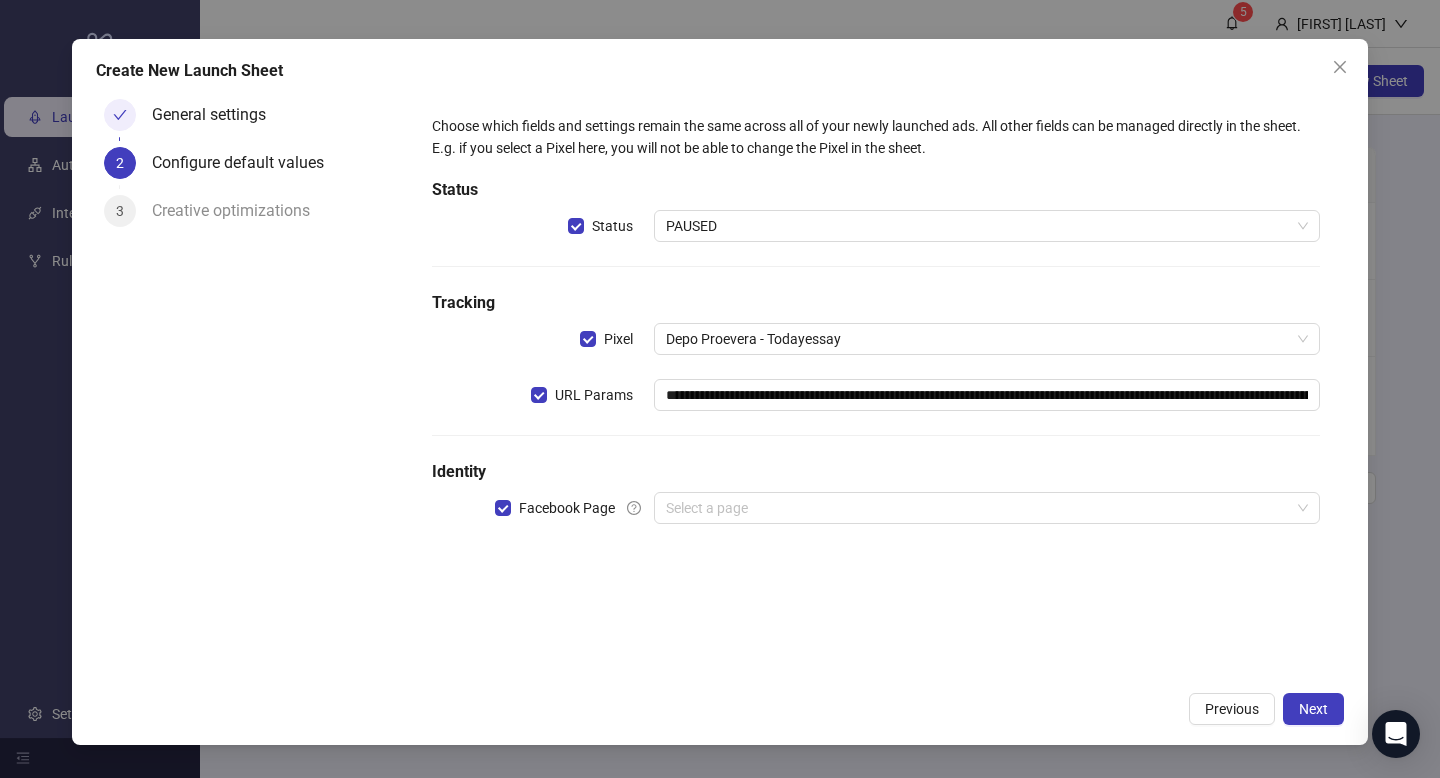 click on "Tracking" at bounding box center [876, 303] 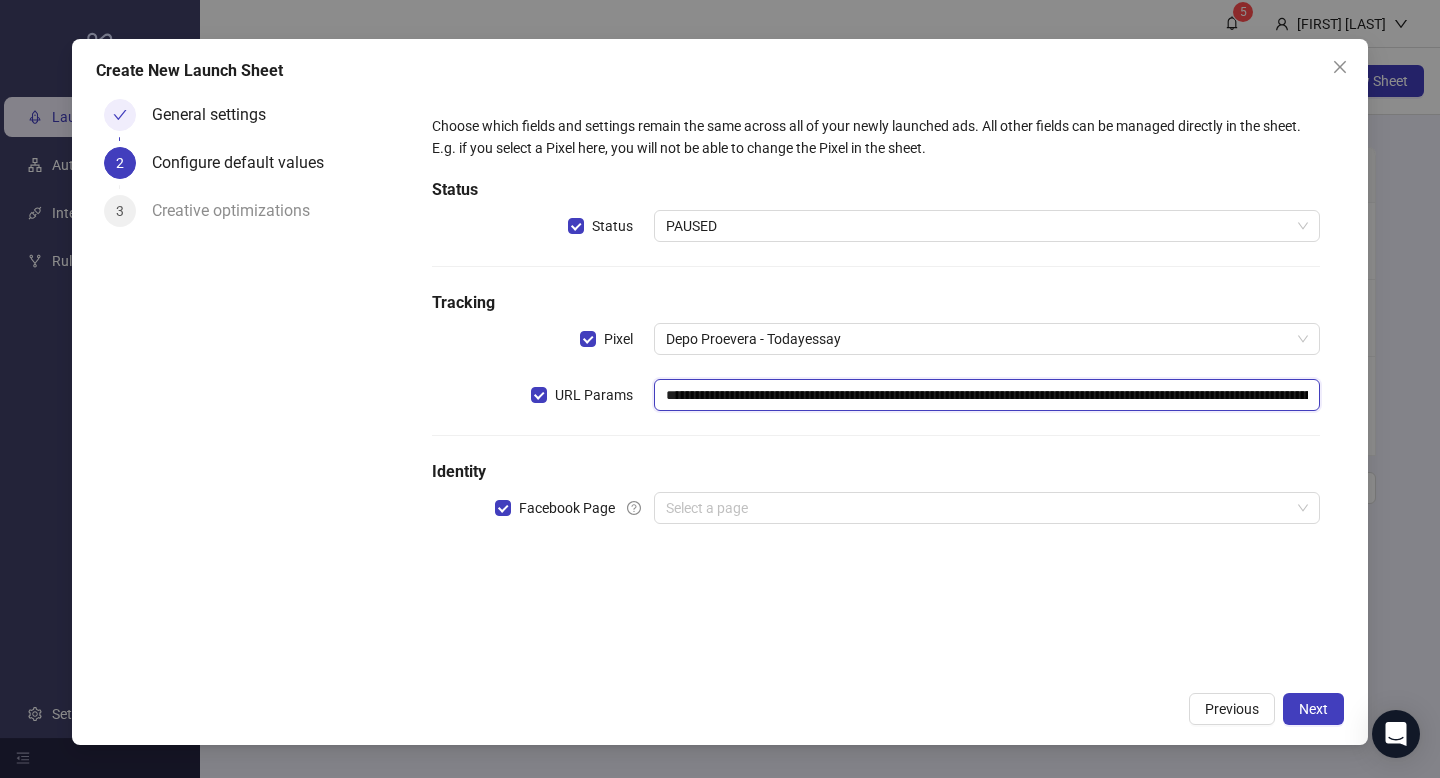 click on "**********" at bounding box center [987, 395] 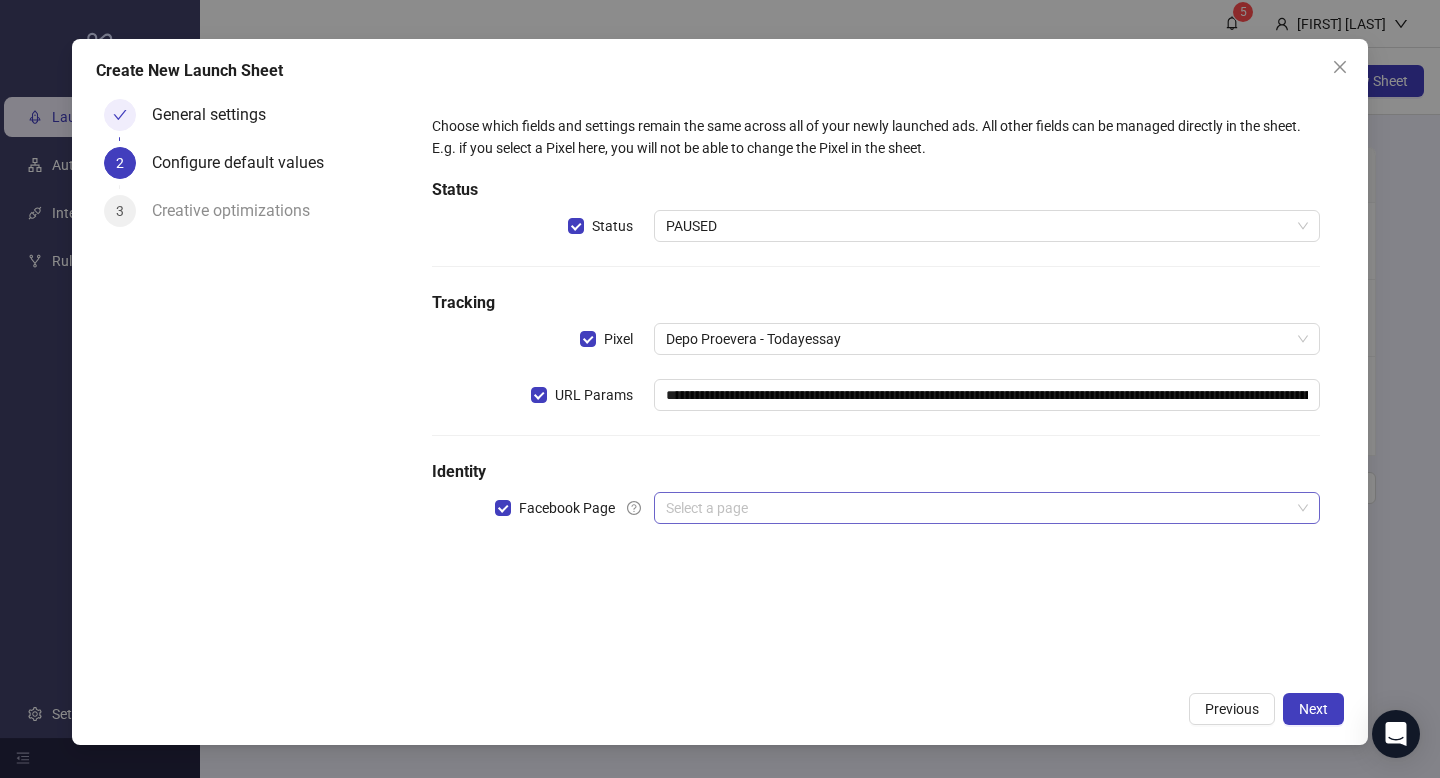 click on "**********" at bounding box center (876, 331) 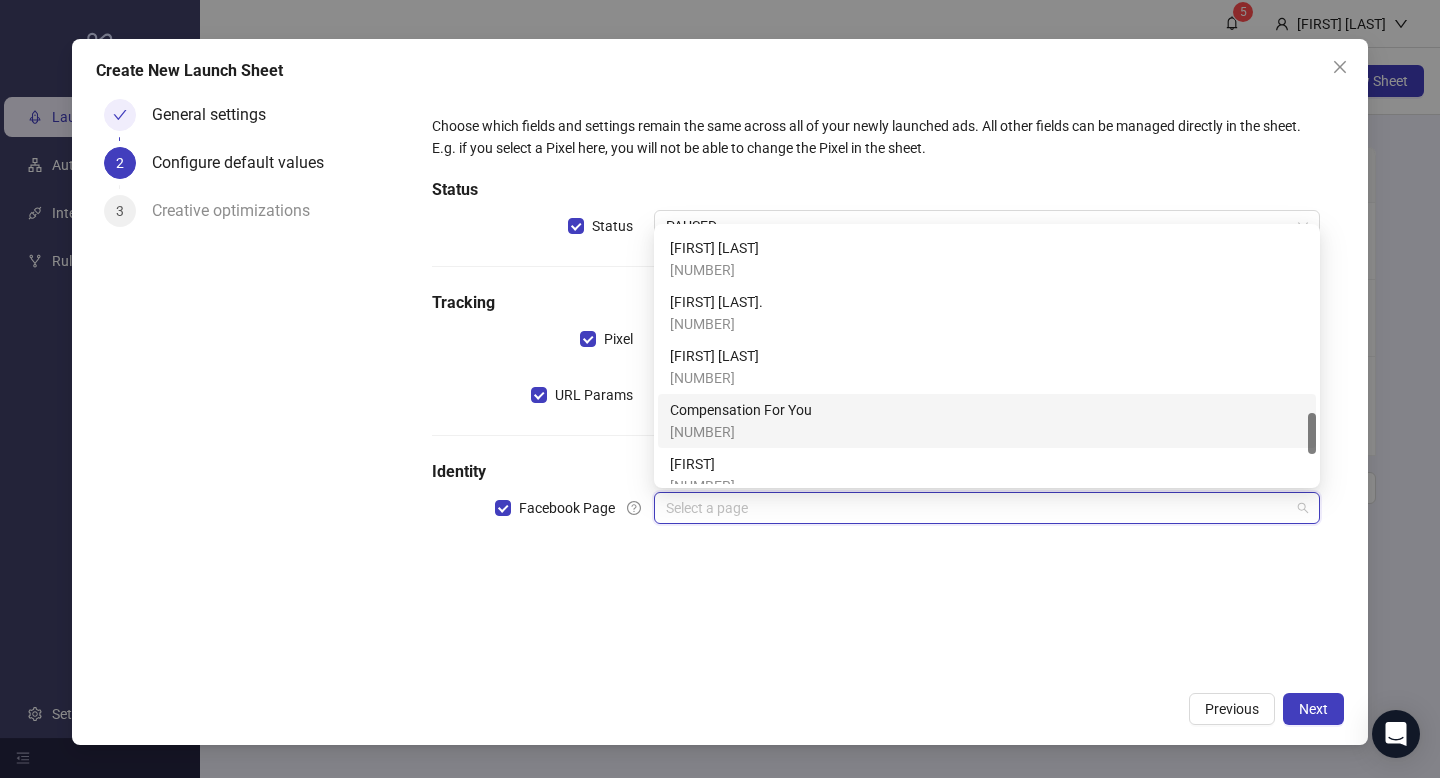 scroll, scrollTop: 1132, scrollLeft: 0, axis: vertical 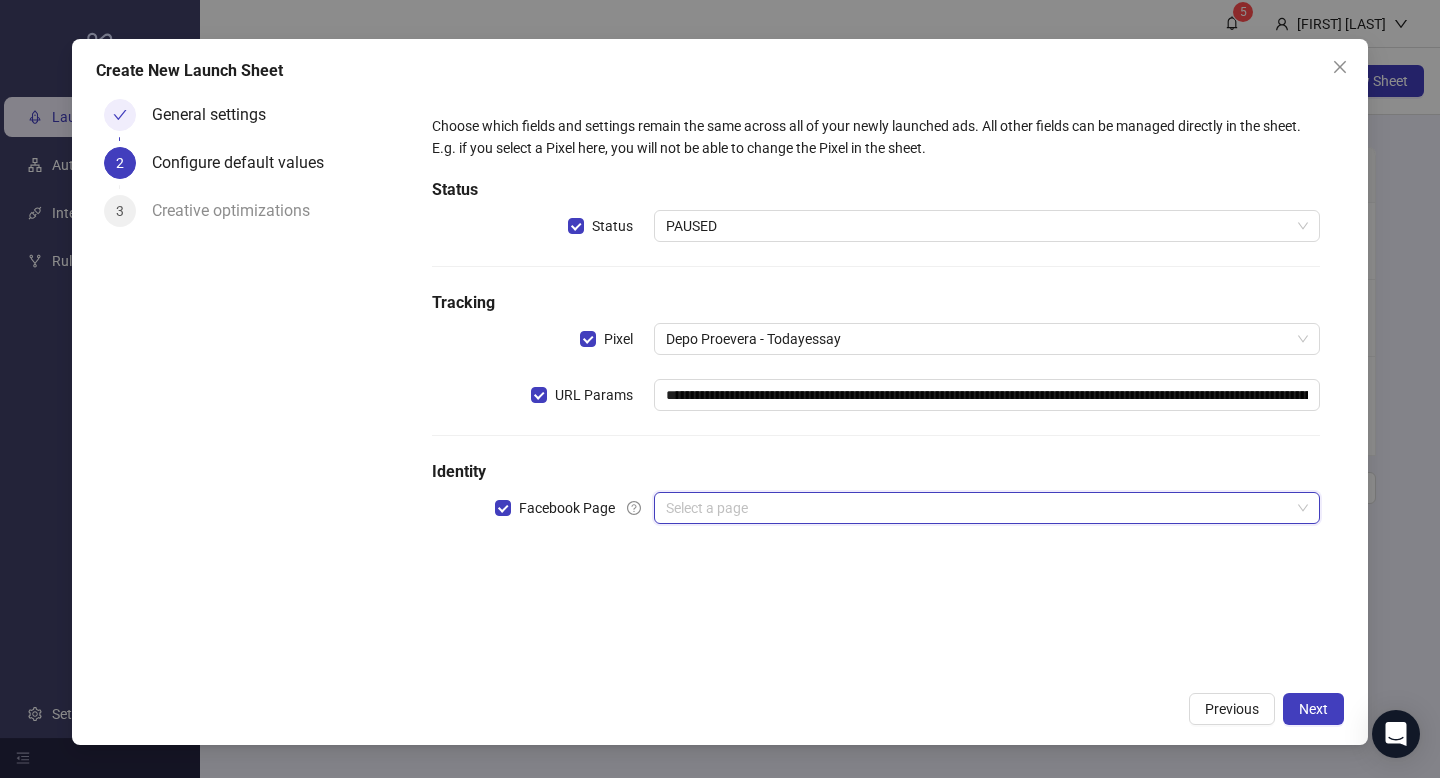 click at bounding box center [978, 508] 